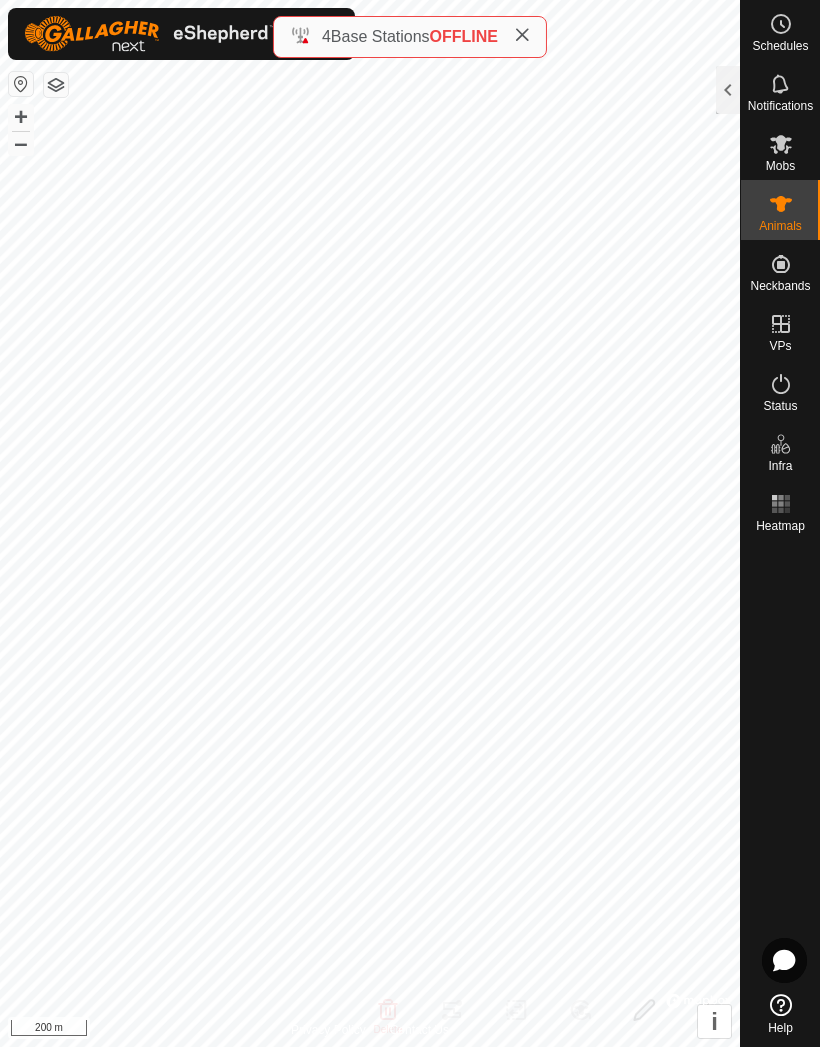 scroll, scrollTop: 0, scrollLeft: 0, axis: both 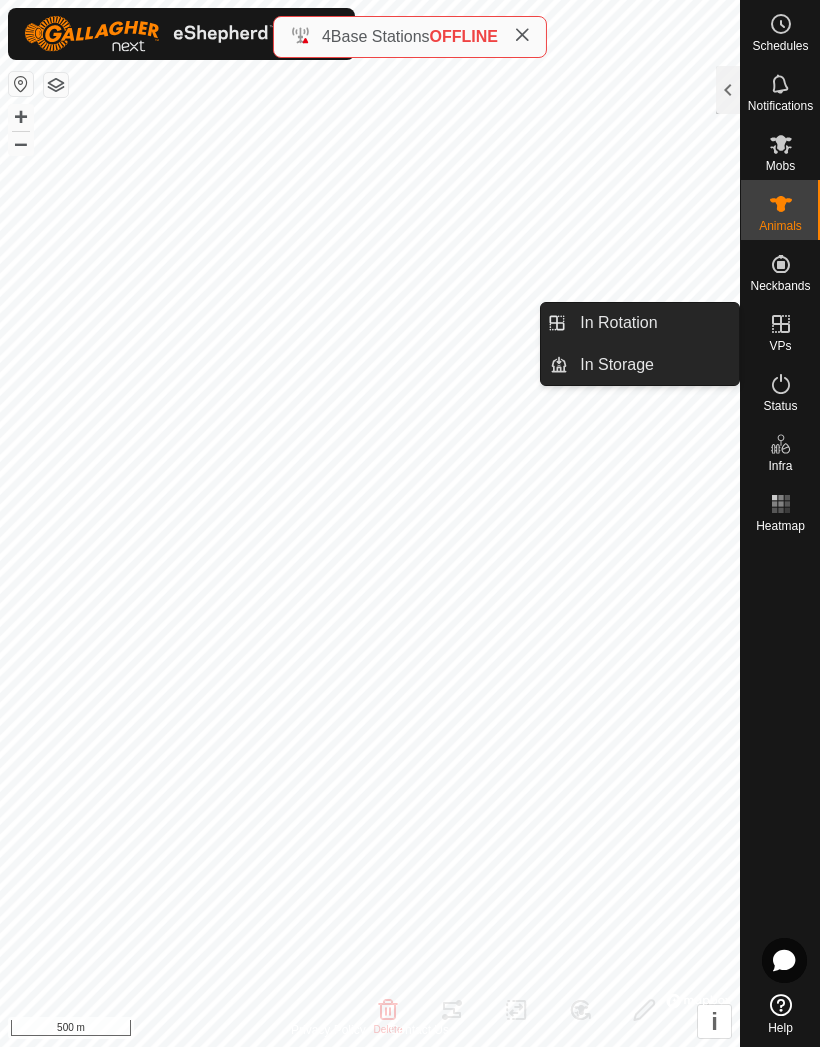 click on "In Rotation" at bounding box center [618, 323] 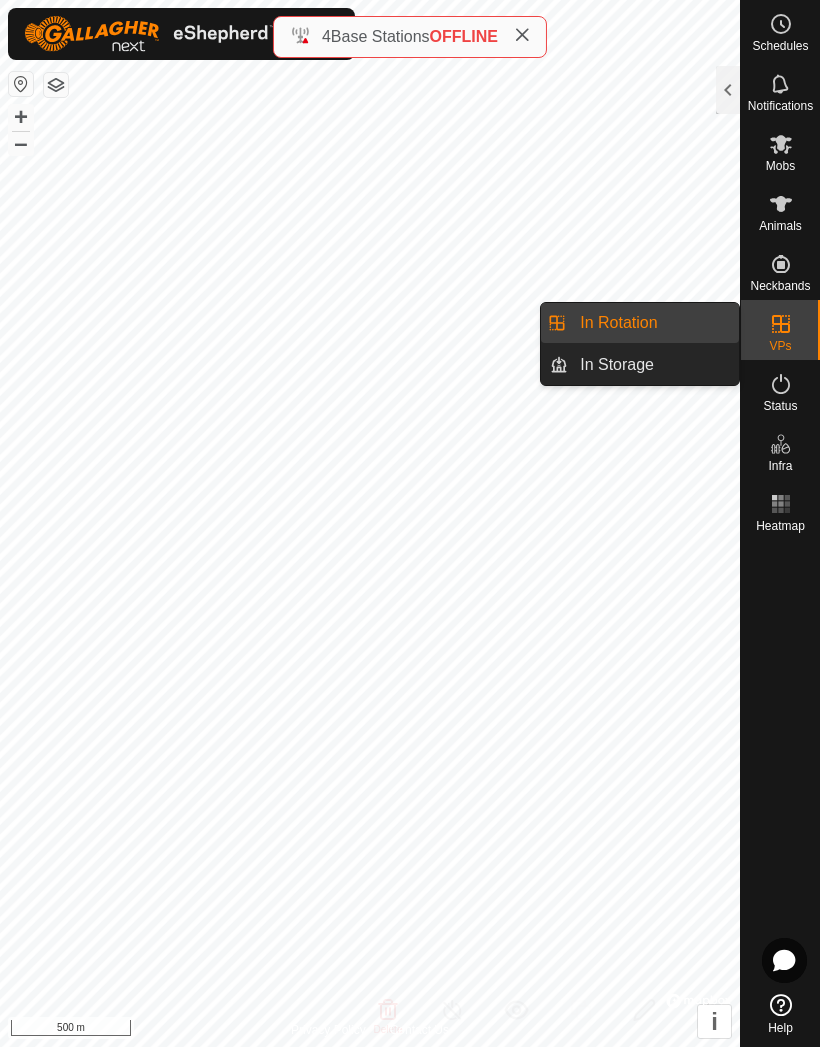 click at bounding box center [781, 324] 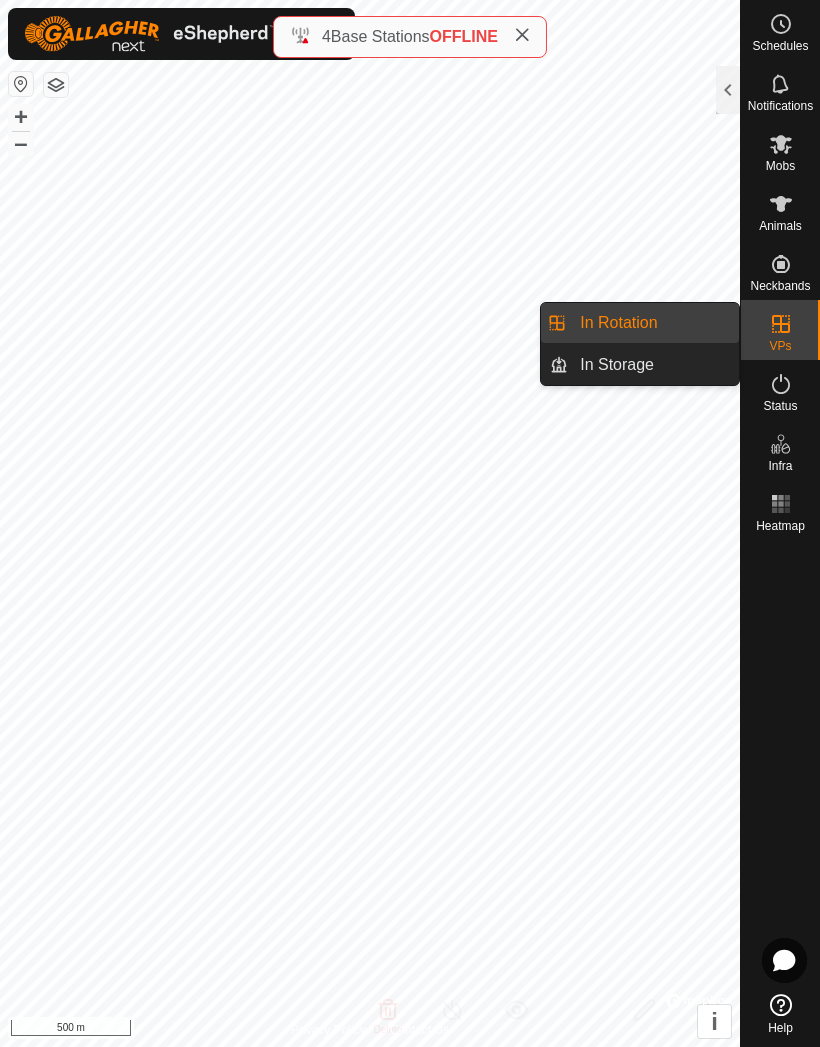 click 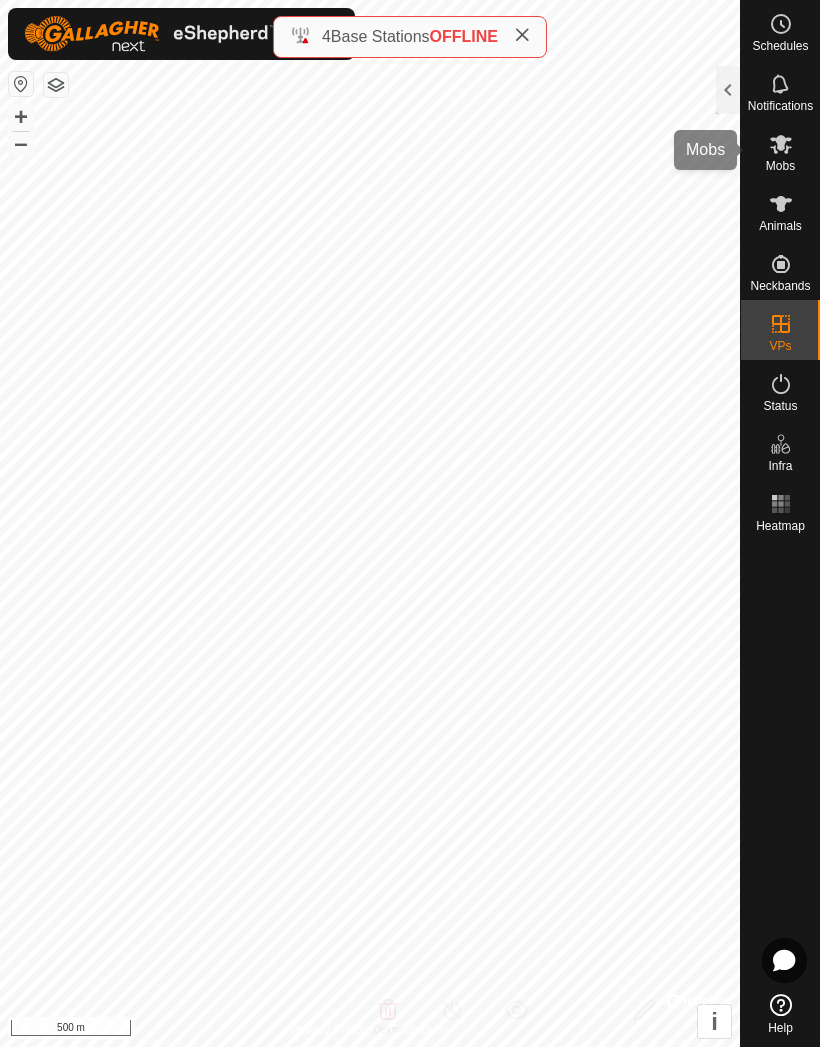 click 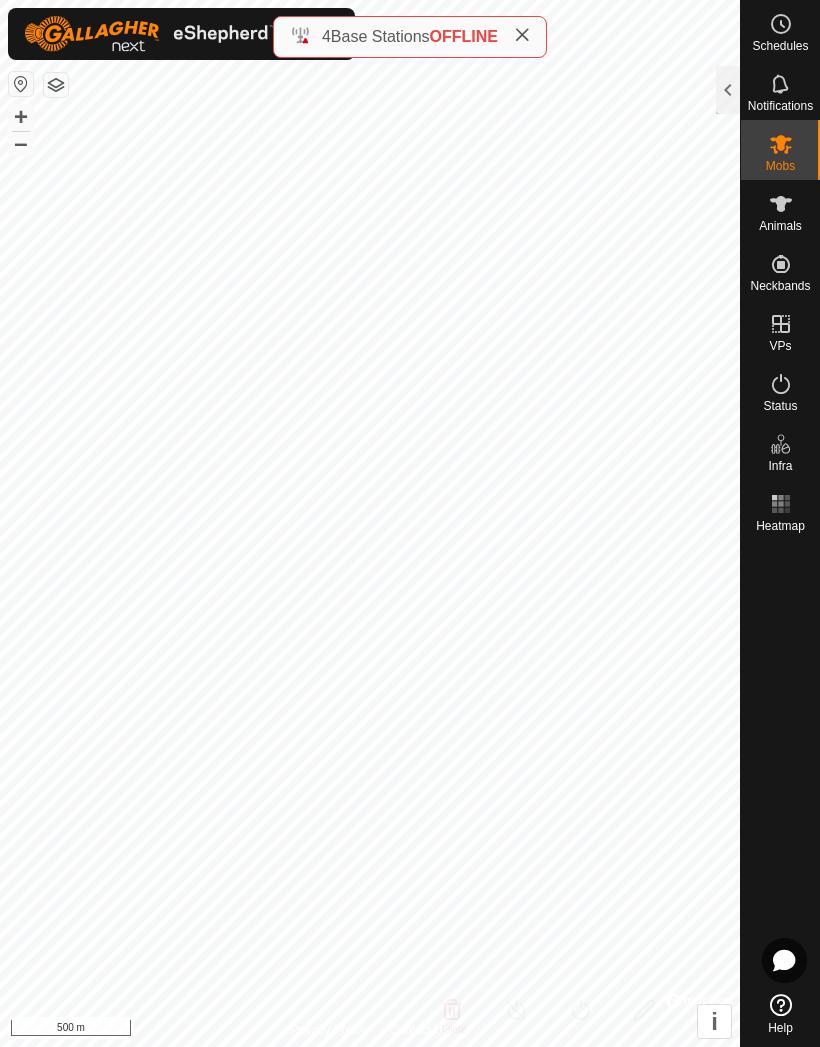 click on "Mobs" at bounding box center (780, 166) 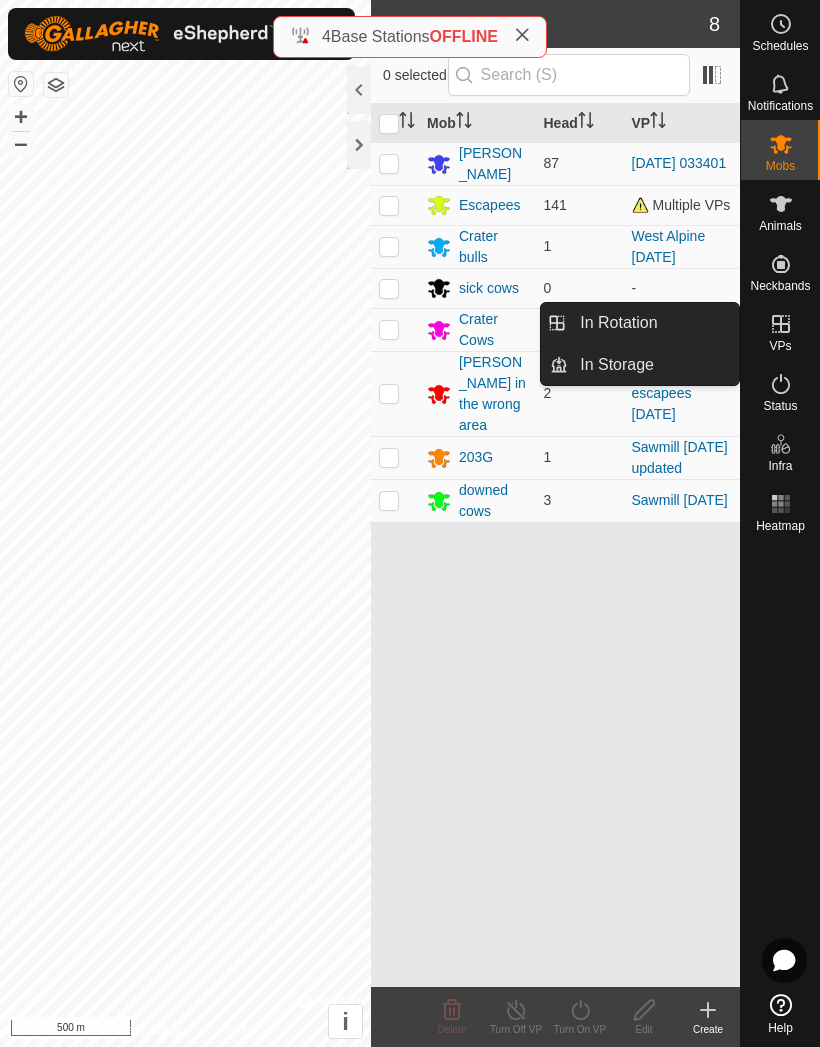 click on "In Rotation" at bounding box center (653, 323) 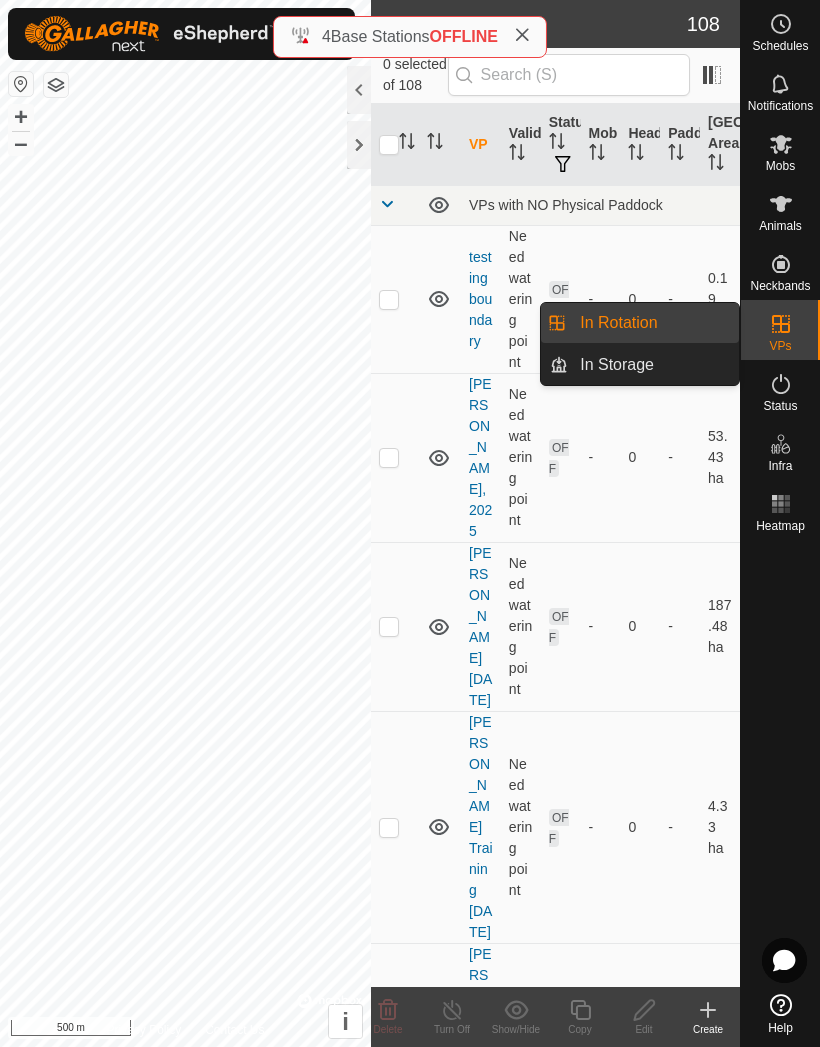 click on "0" at bounding box center [640, 299] 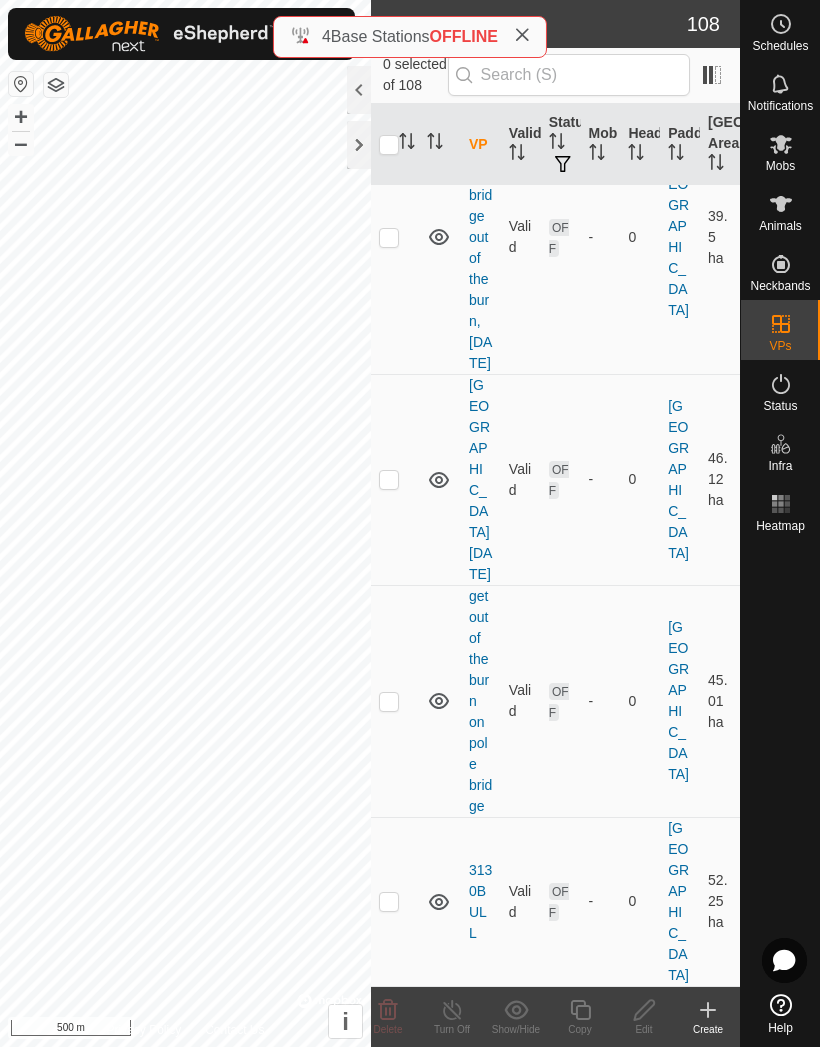 scroll, scrollTop: 18117, scrollLeft: 0, axis: vertical 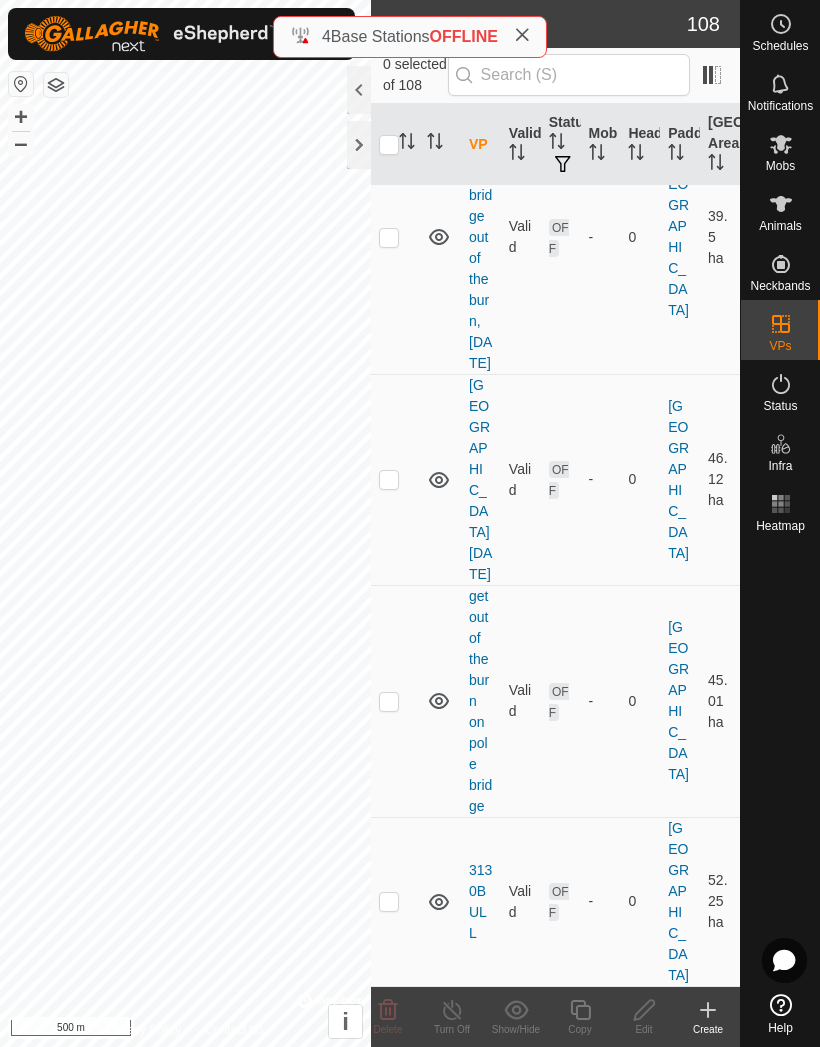 click at bounding box center (395, -445) 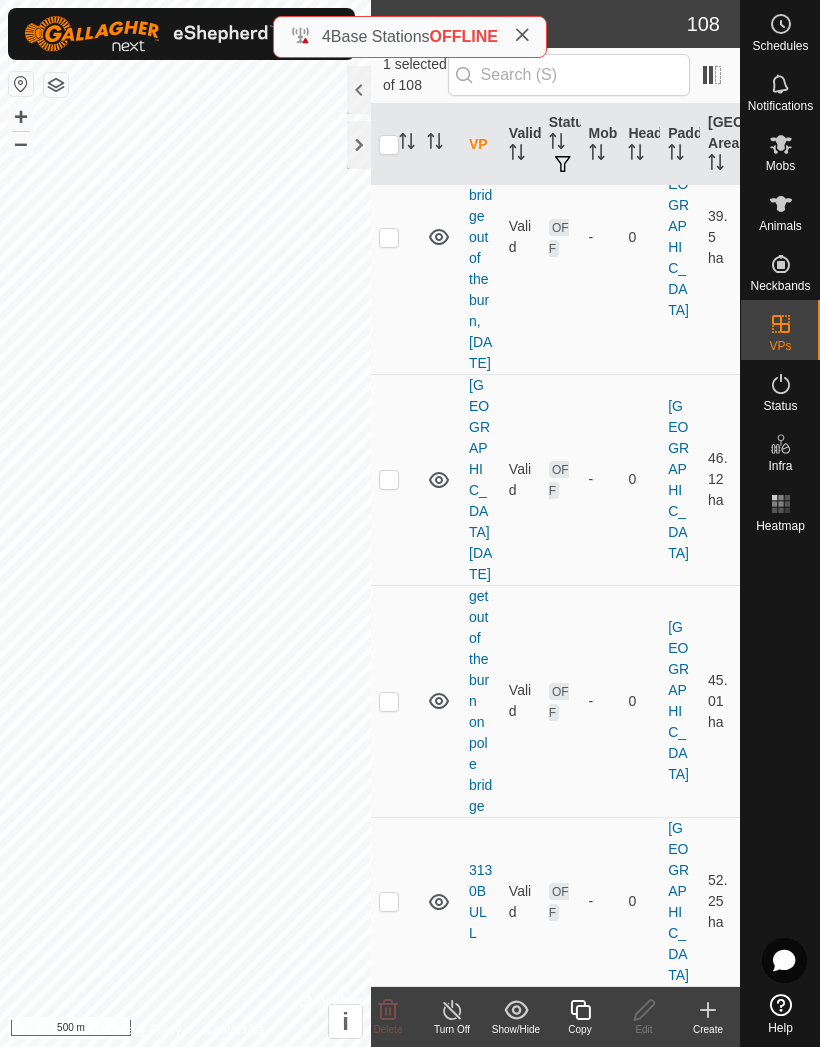 click 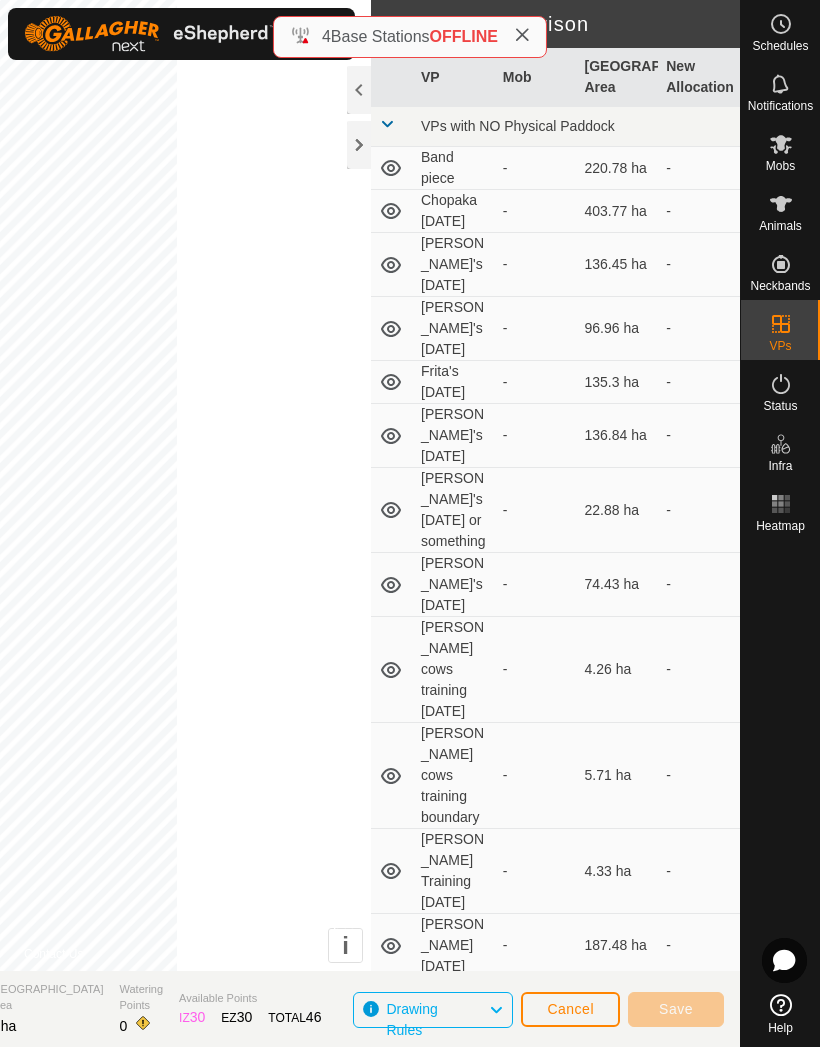 click on "Cancel" 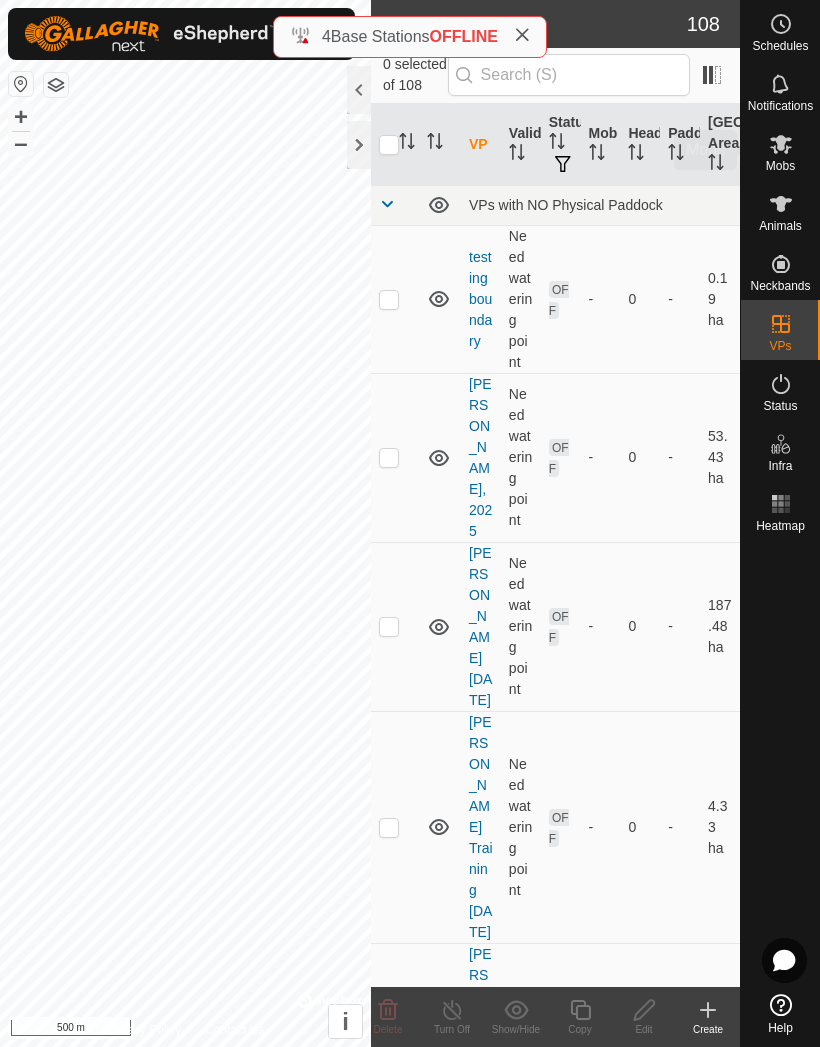 click at bounding box center (781, 144) 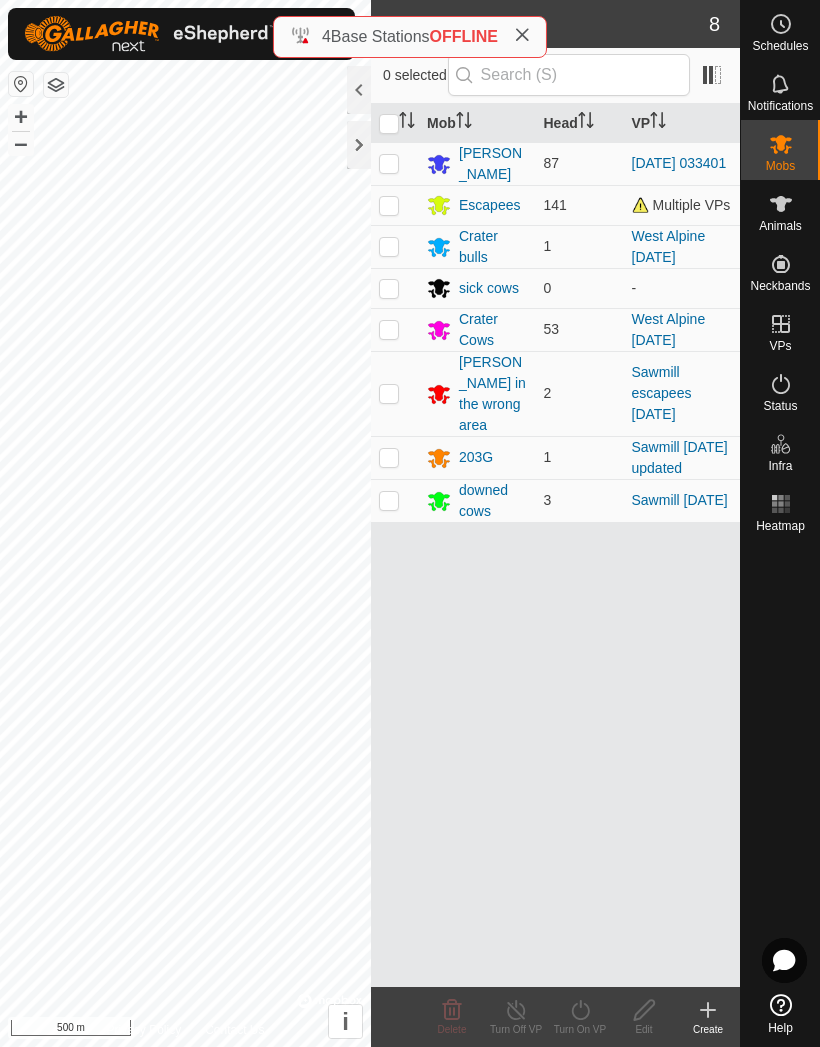 click on "87" at bounding box center [580, 163] 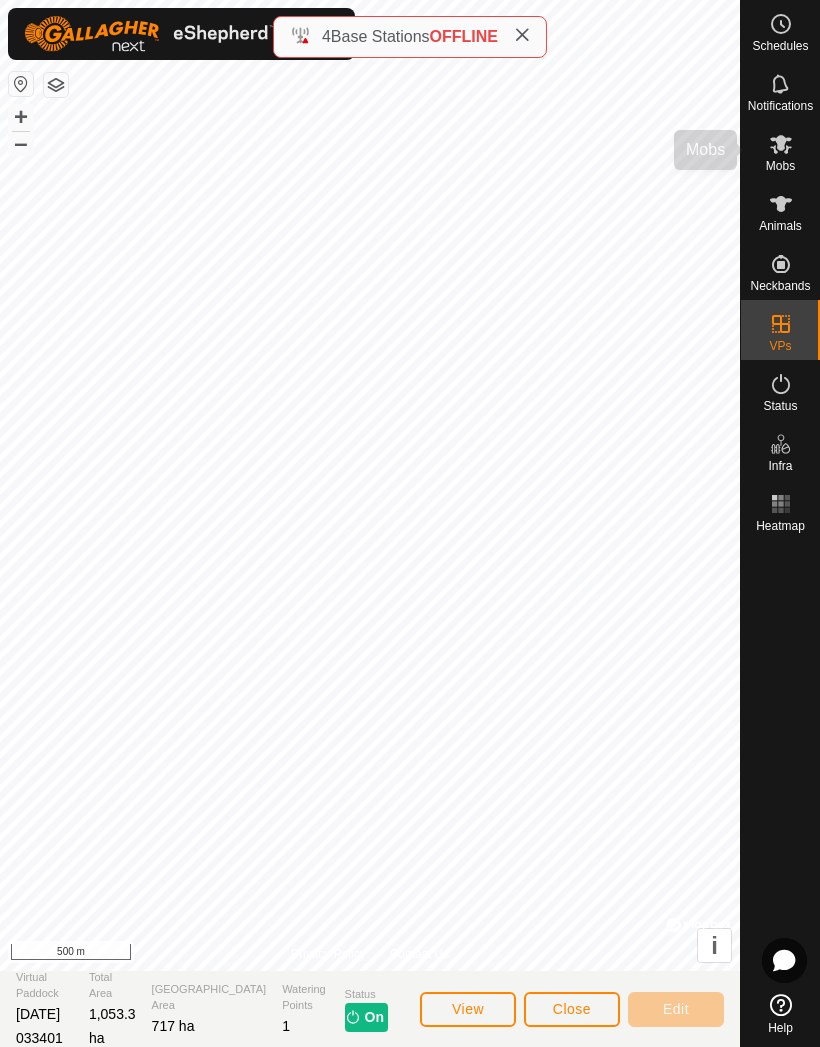 click 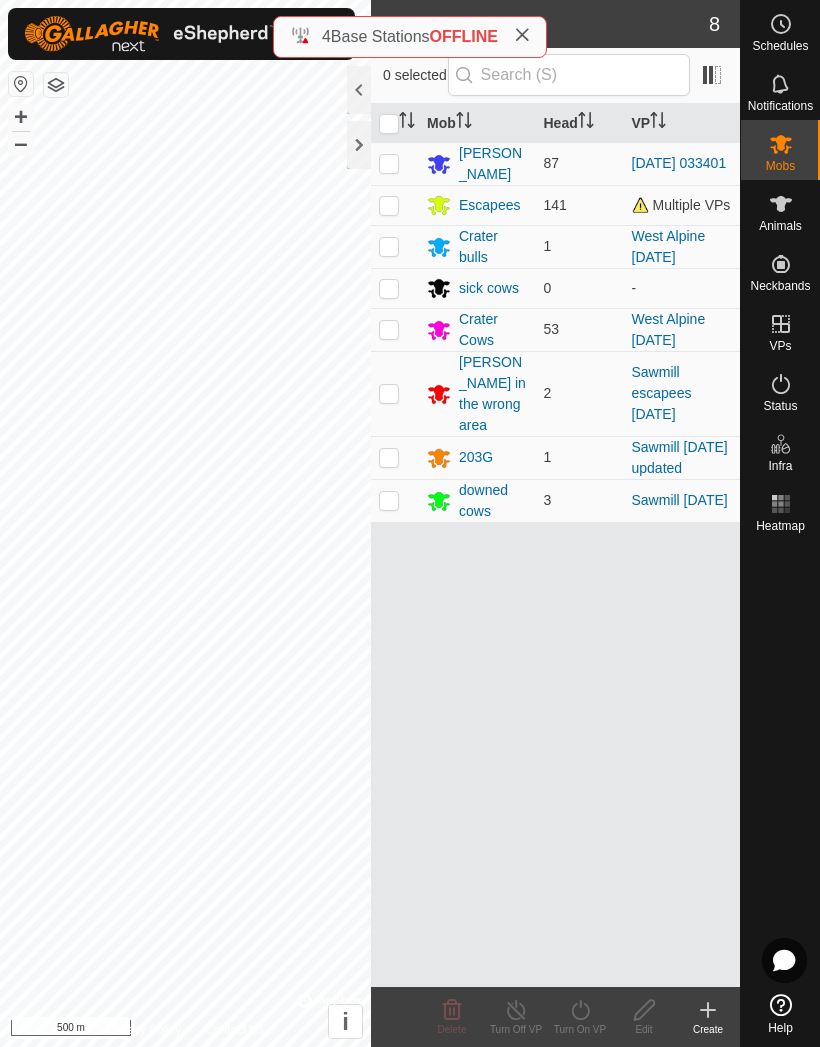 click 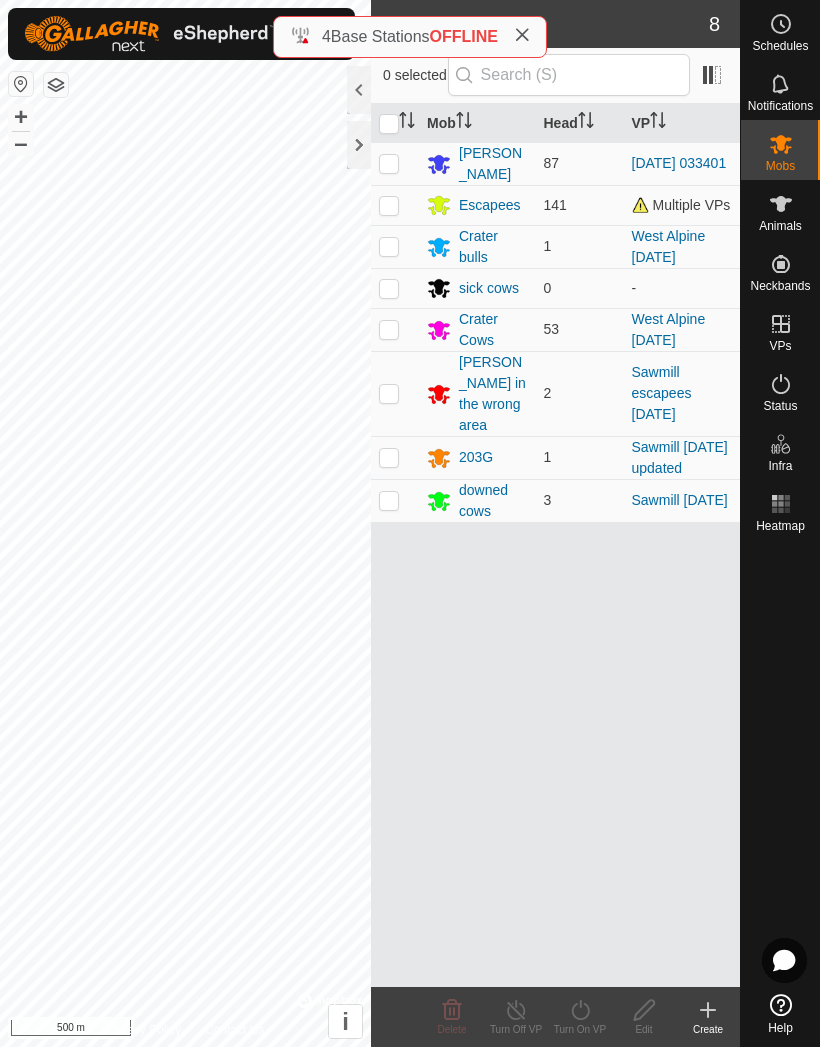 click on "[DATE] 033401" at bounding box center (679, 163) 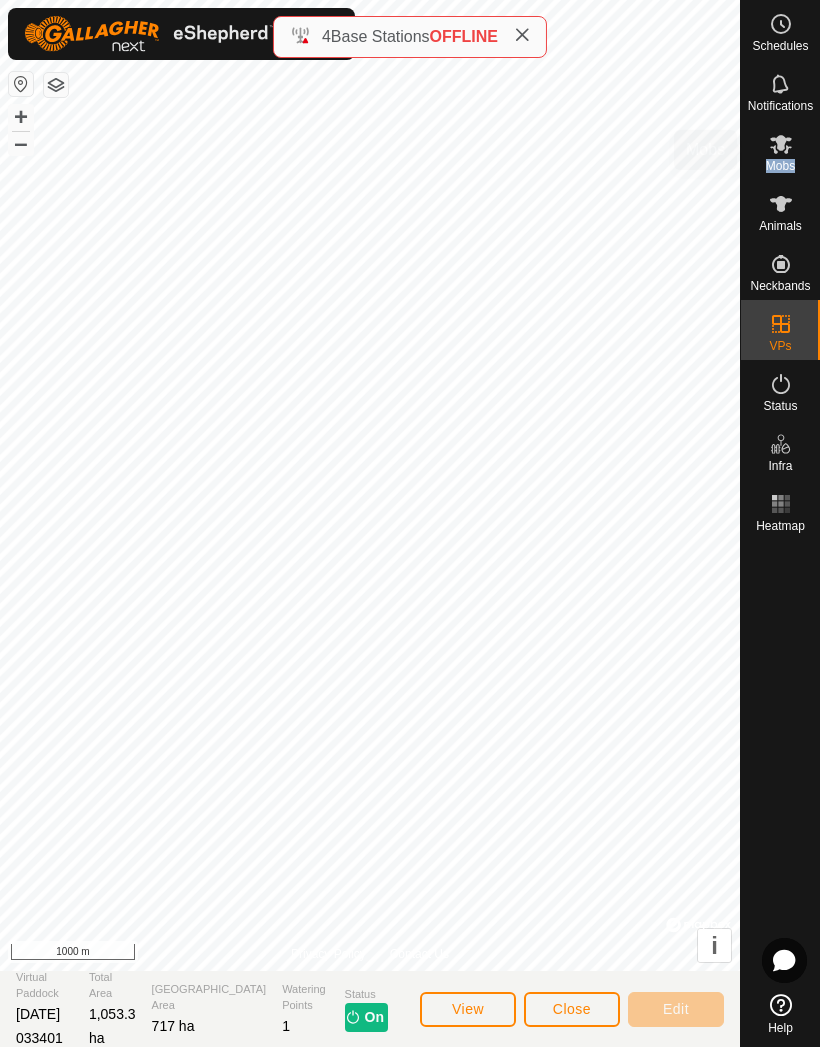 click 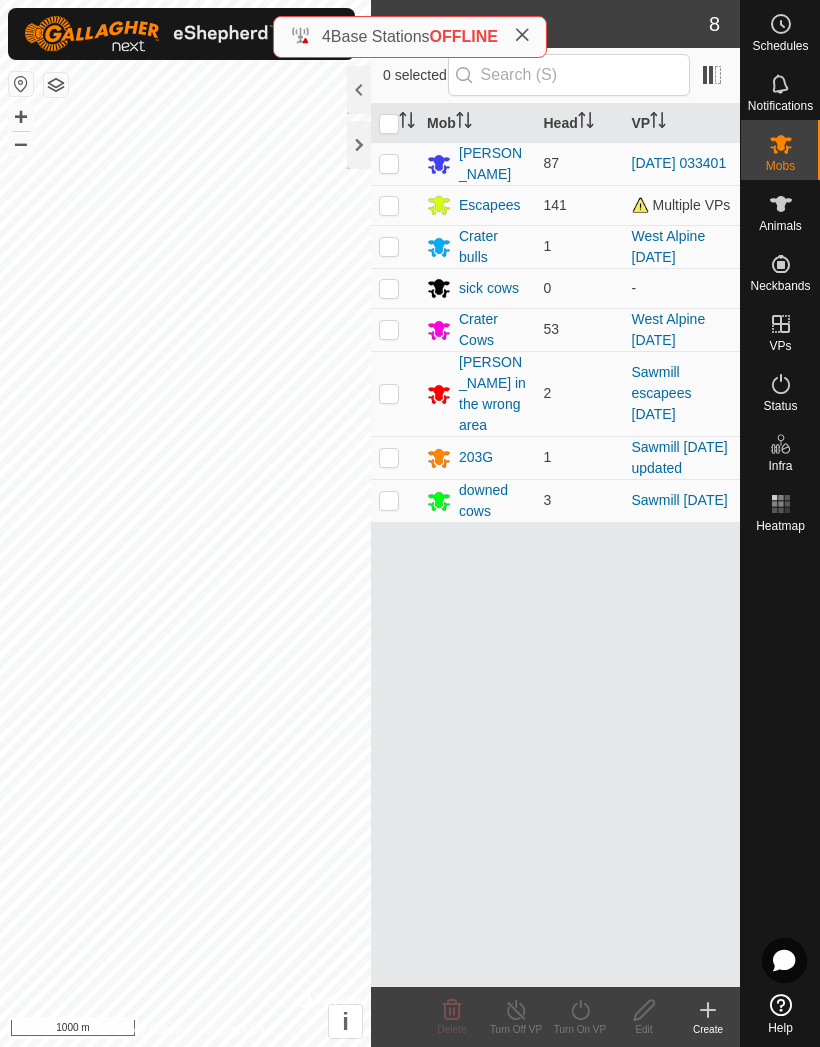 click on "Mobs" at bounding box center [780, 166] 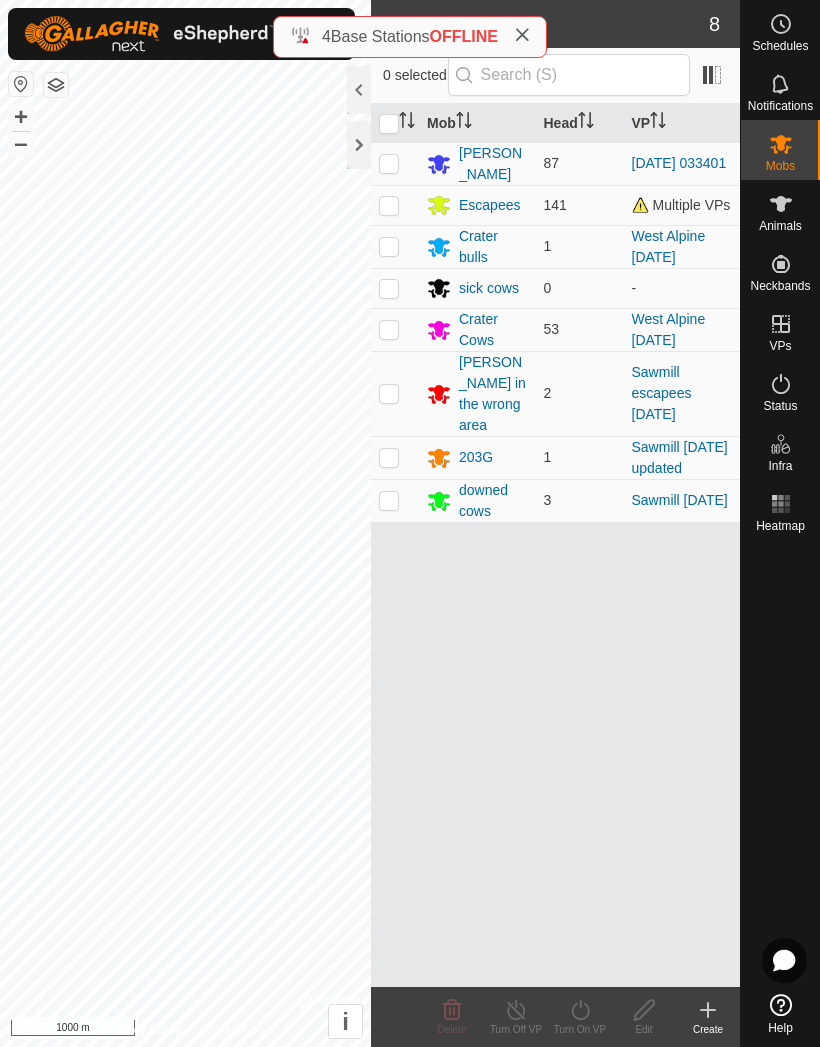 click at bounding box center [389, 163] 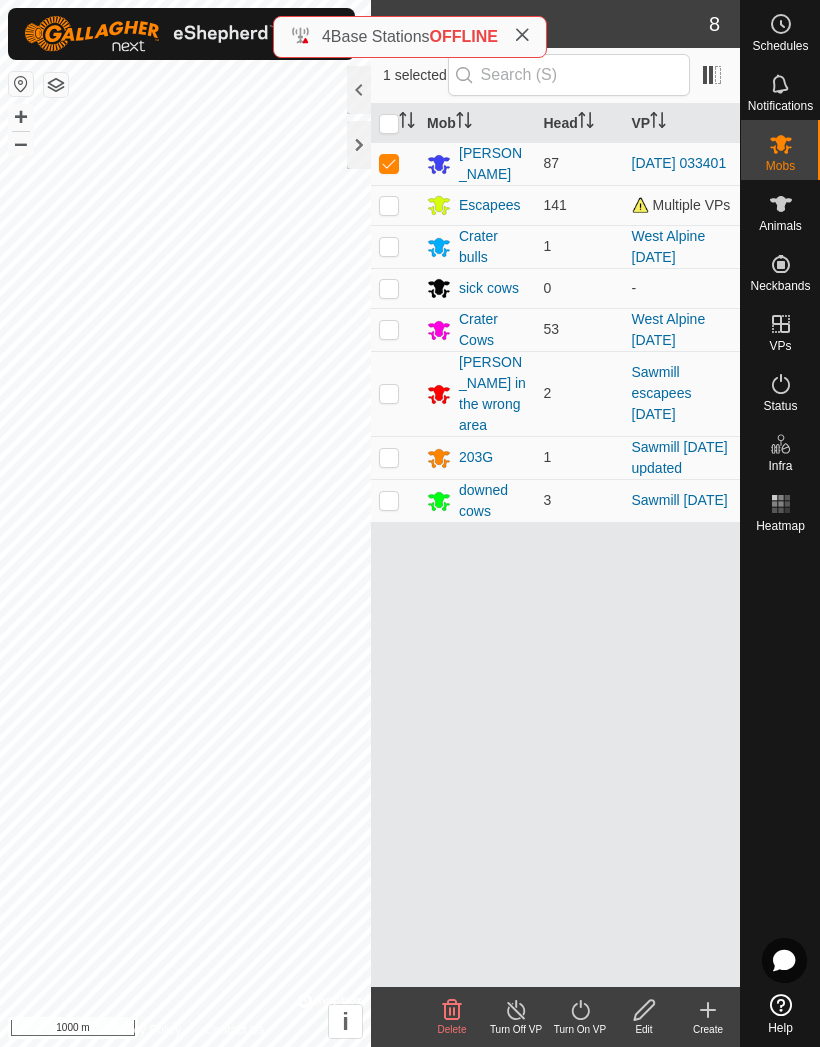 checkbox on "true" 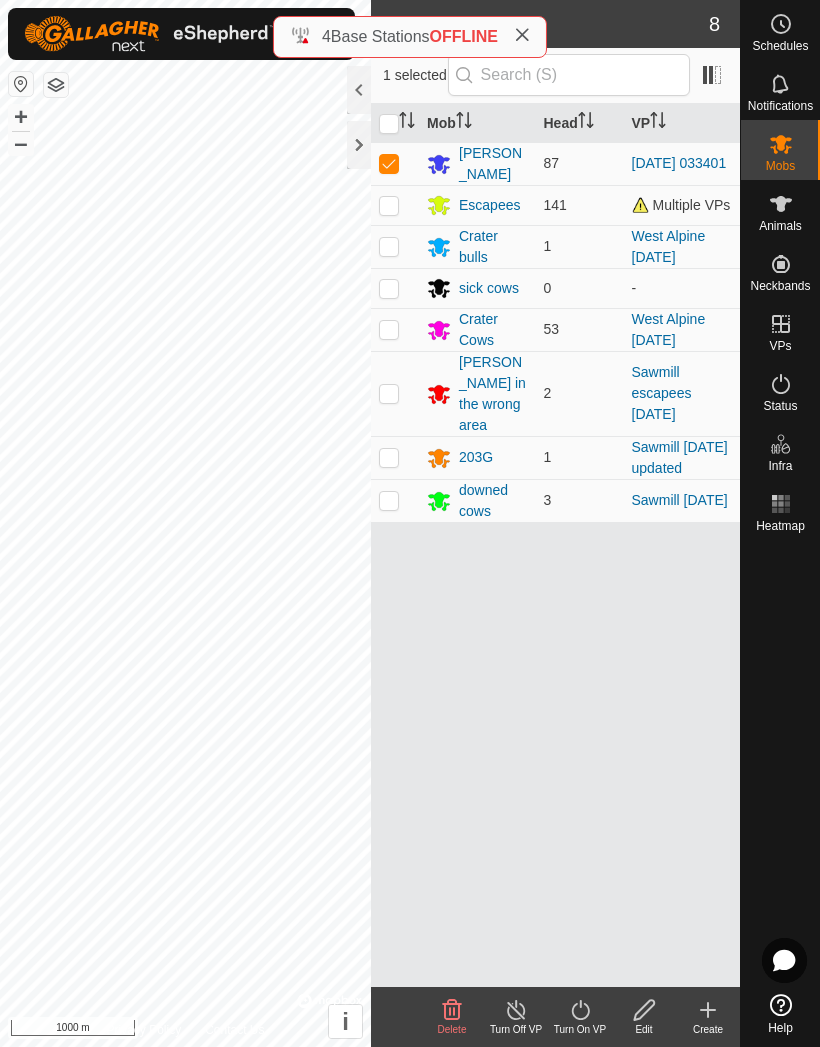 click 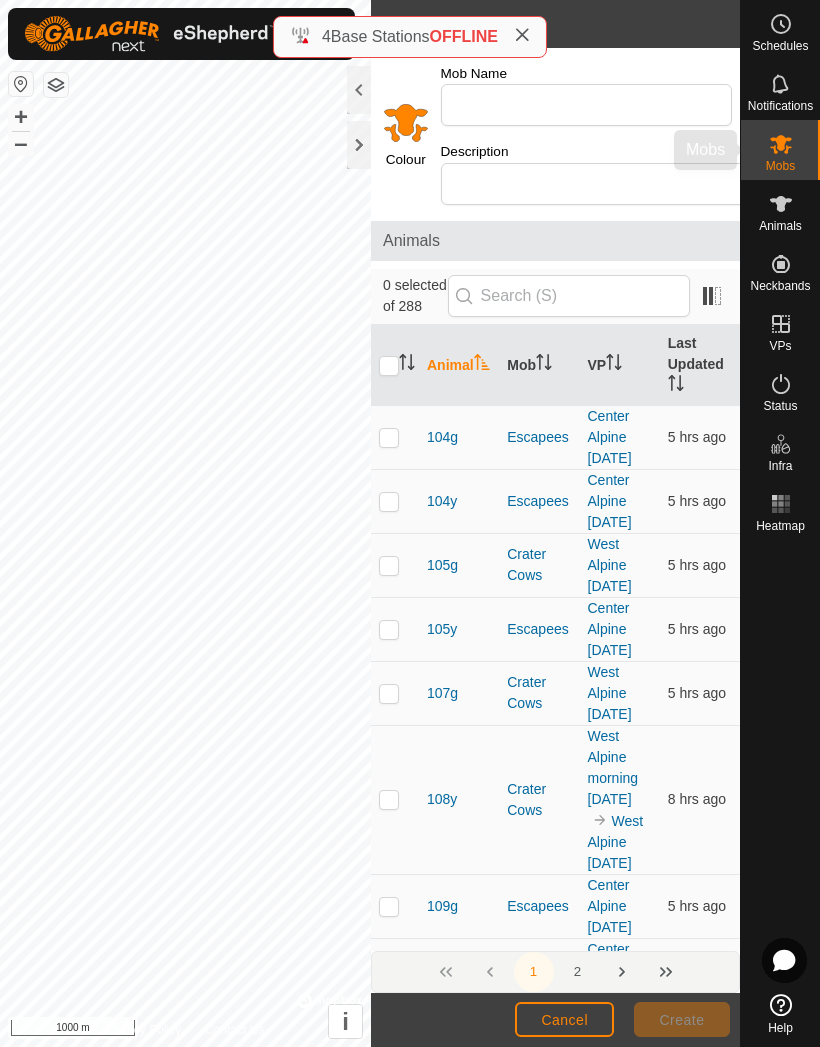 click 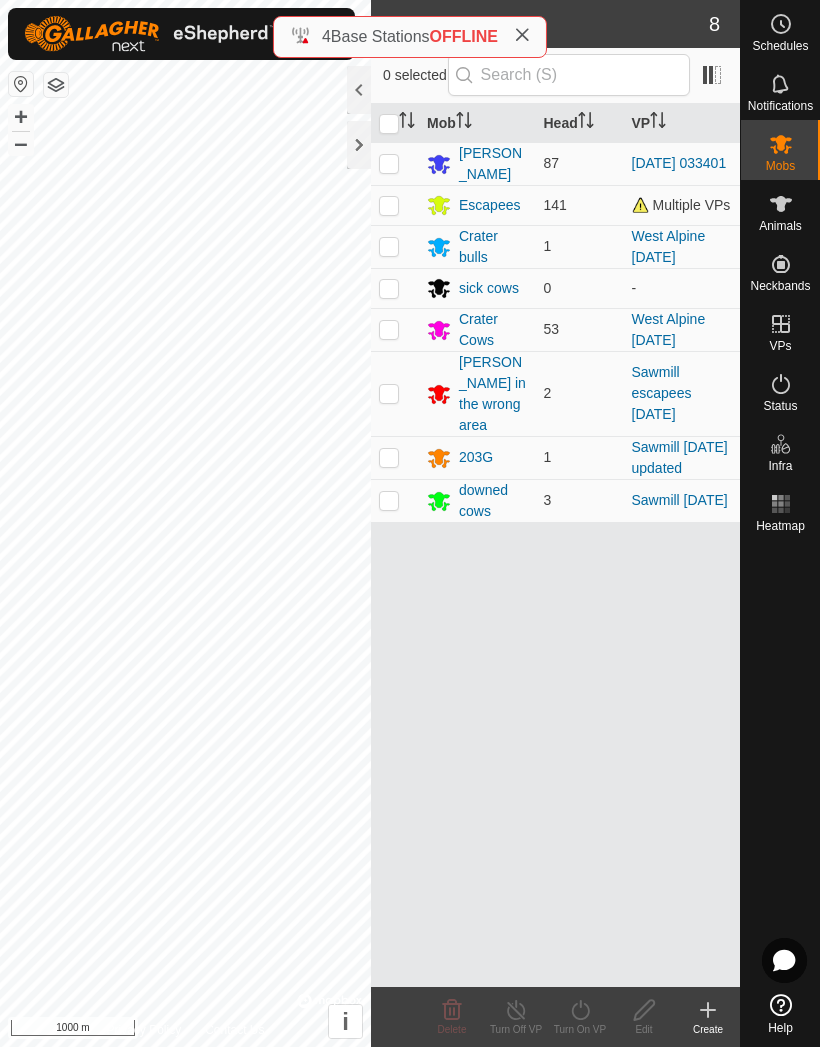 click at bounding box center [389, 163] 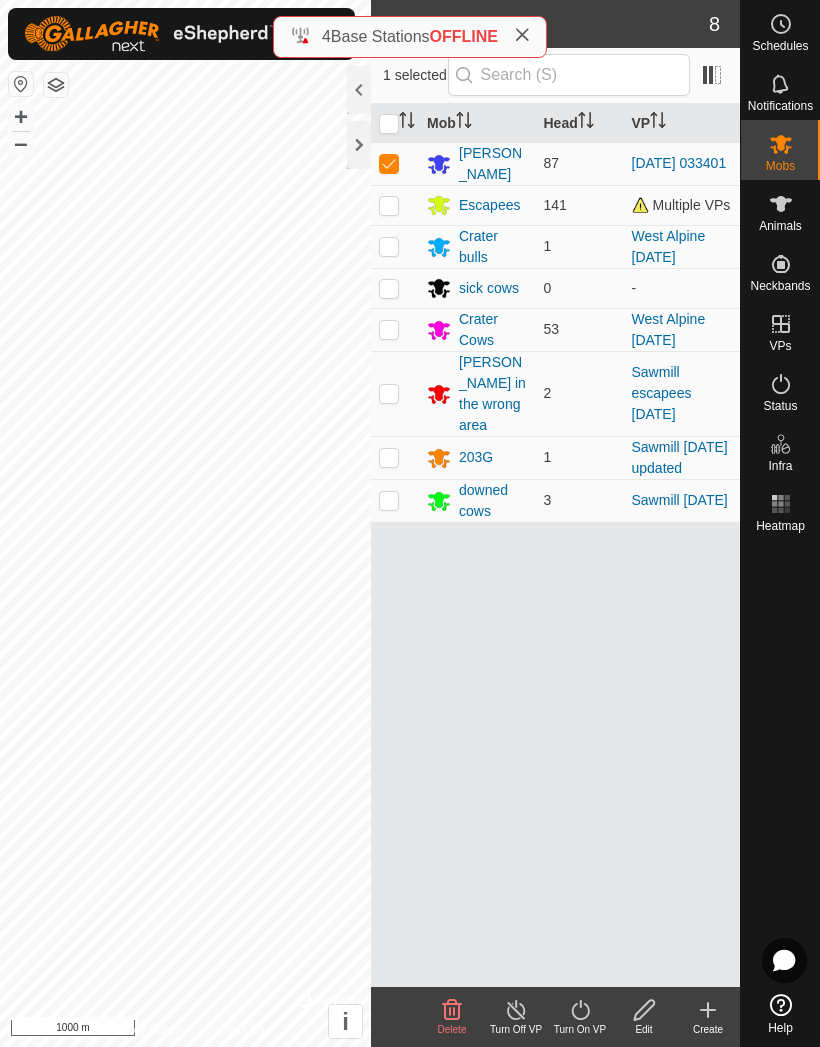 click on "Mob   Head   VP  Oliver cows 87 2025-07-28 033401 Escapees 141 Multiple VPs Crater bulls 1 West Alpine July 24, 2025 sick cows 0  -  Crater Cows 53 West Alpine July 24, 2025 Oliver in the wrong area 2 Sawmill escapees July 25, 2025 203G 1 Sawmill July 1, 2025 updated downed cows 3 Sawmill July 1, 2025" at bounding box center [555, 545] 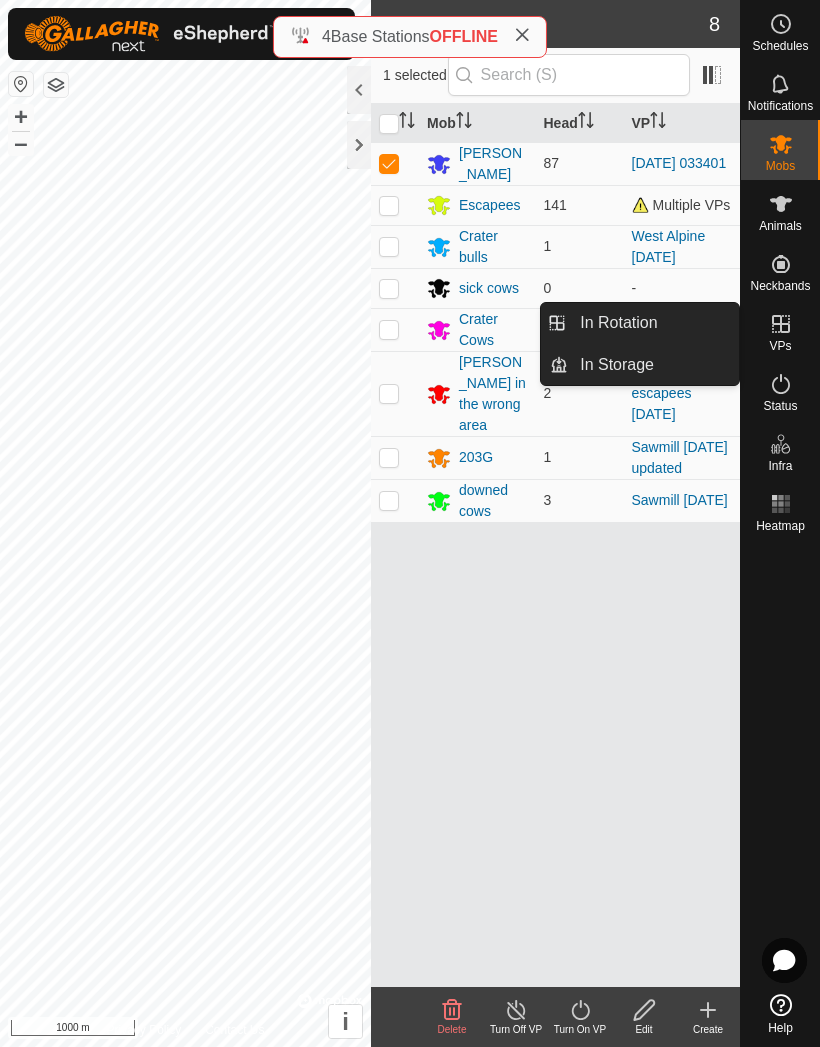 click on "In Rotation" at bounding box center [653, 323] 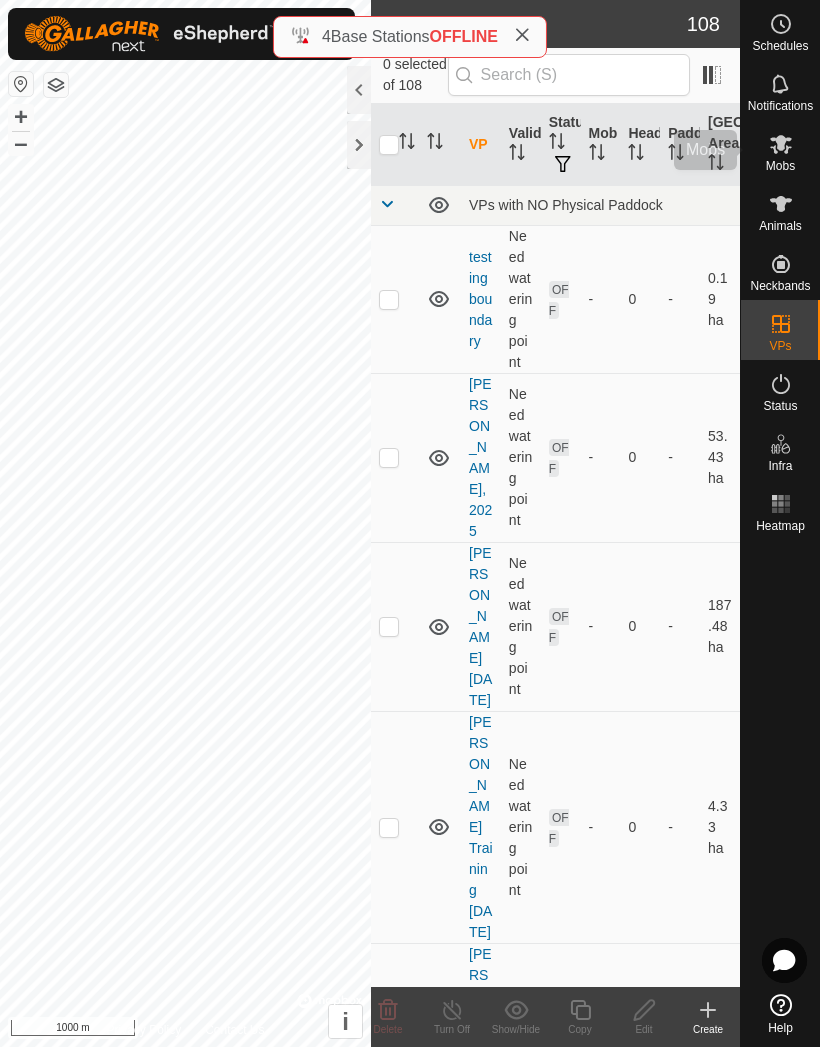 click 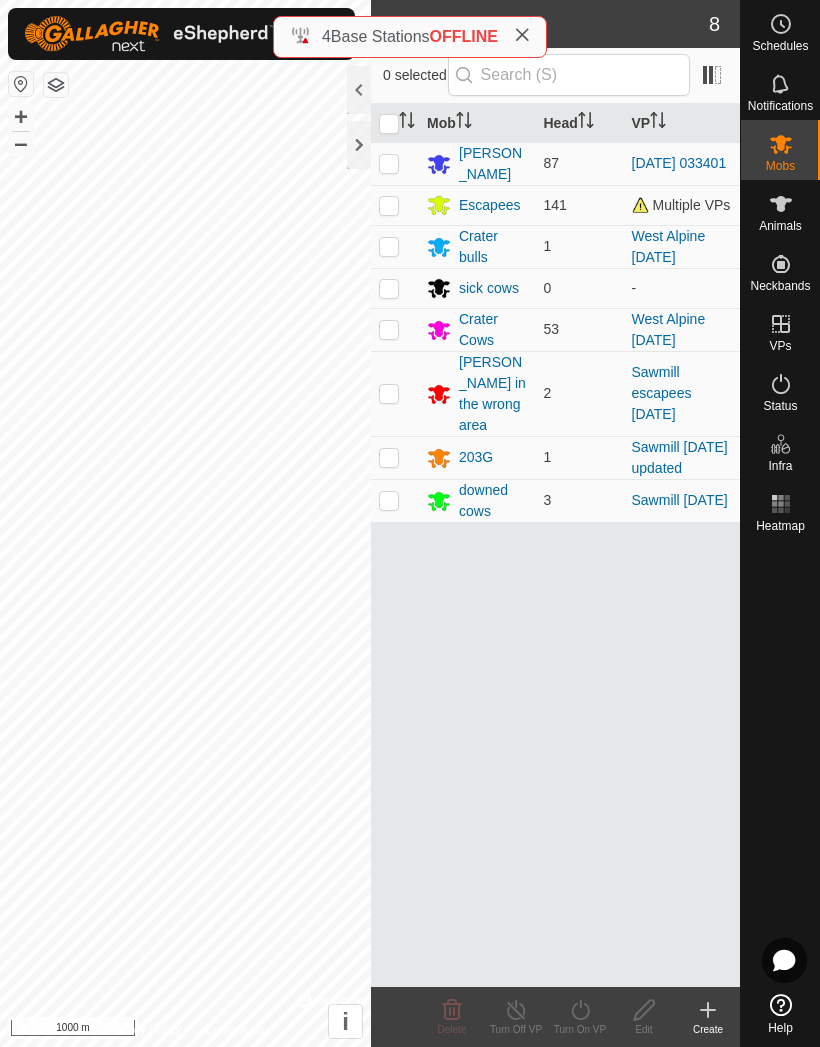 click at bounding box center [389, 163] 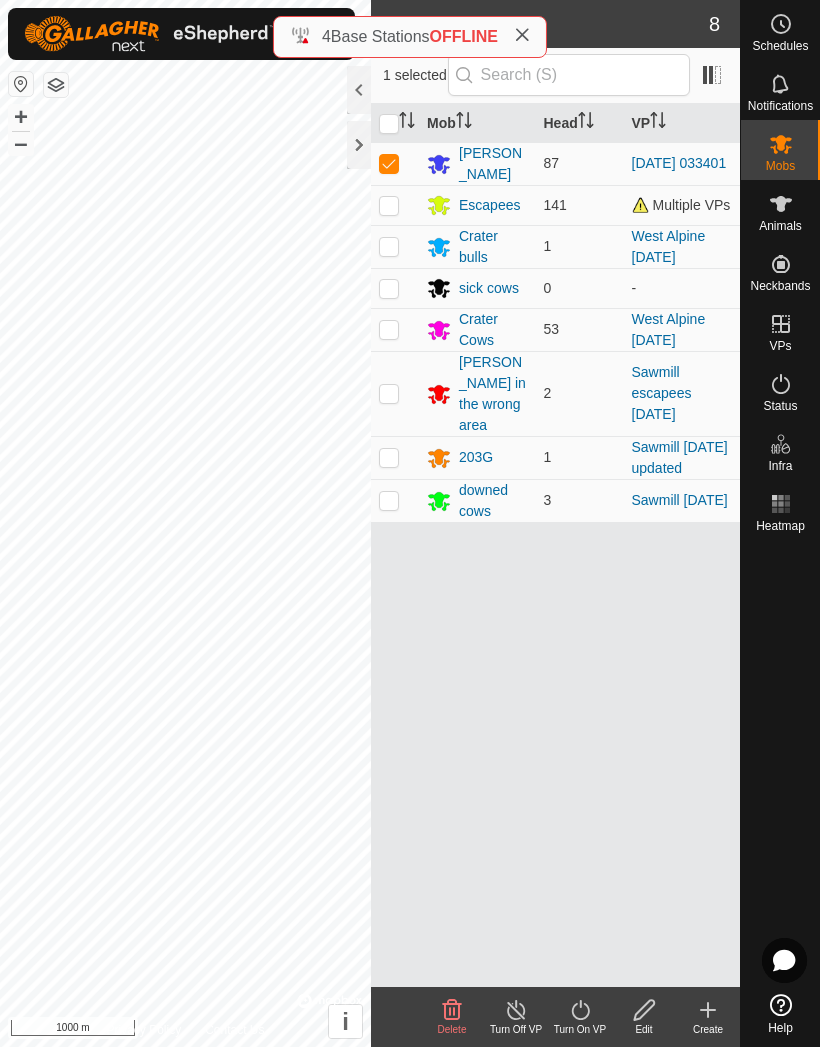 click 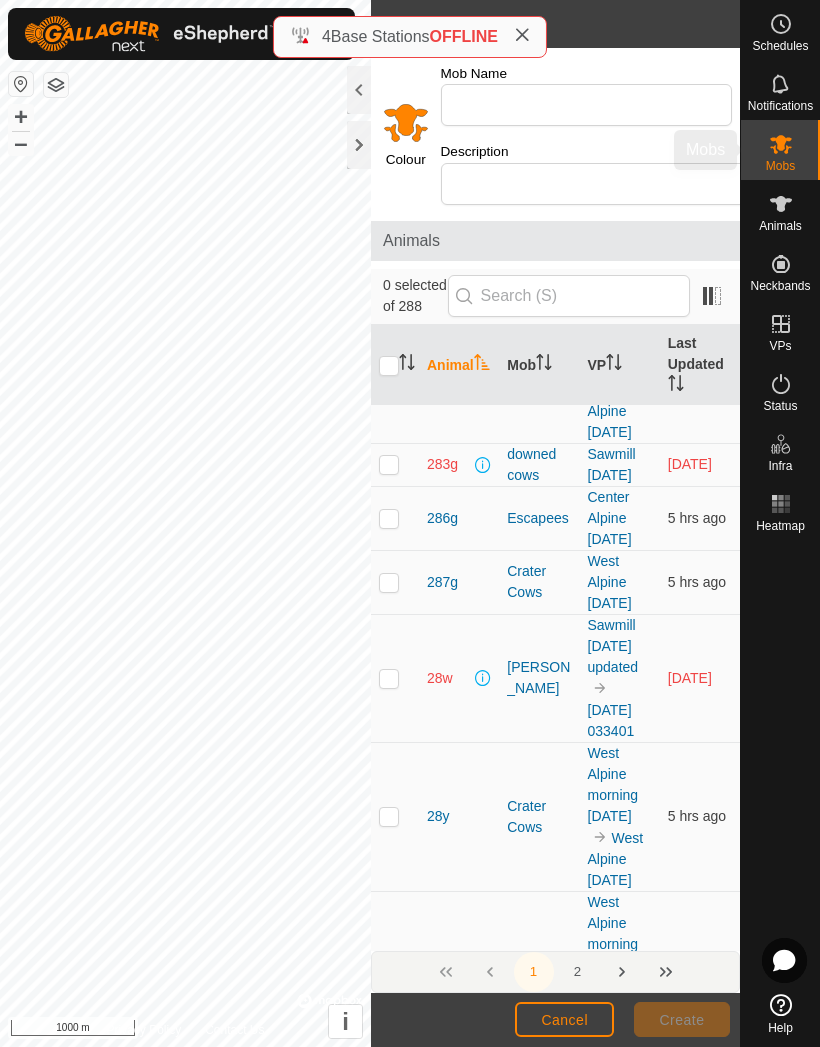 scroll, scrollTop: 9117, scrollLeft: 0, axis: vertical 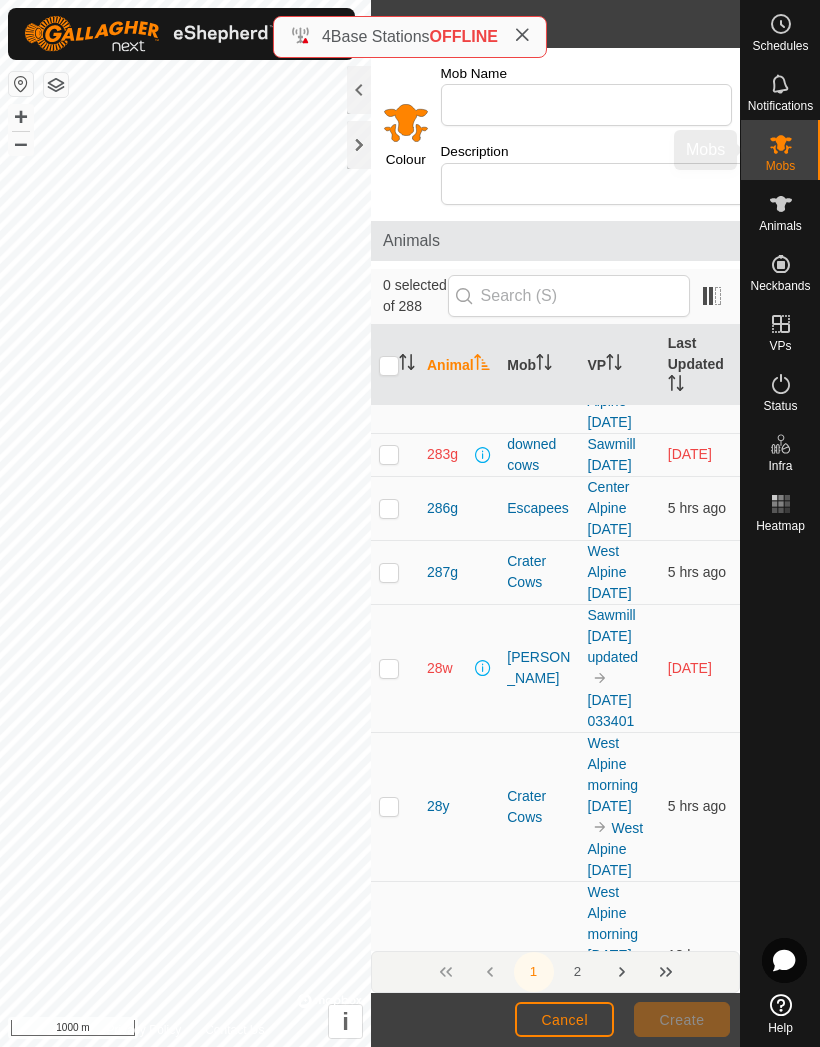 click 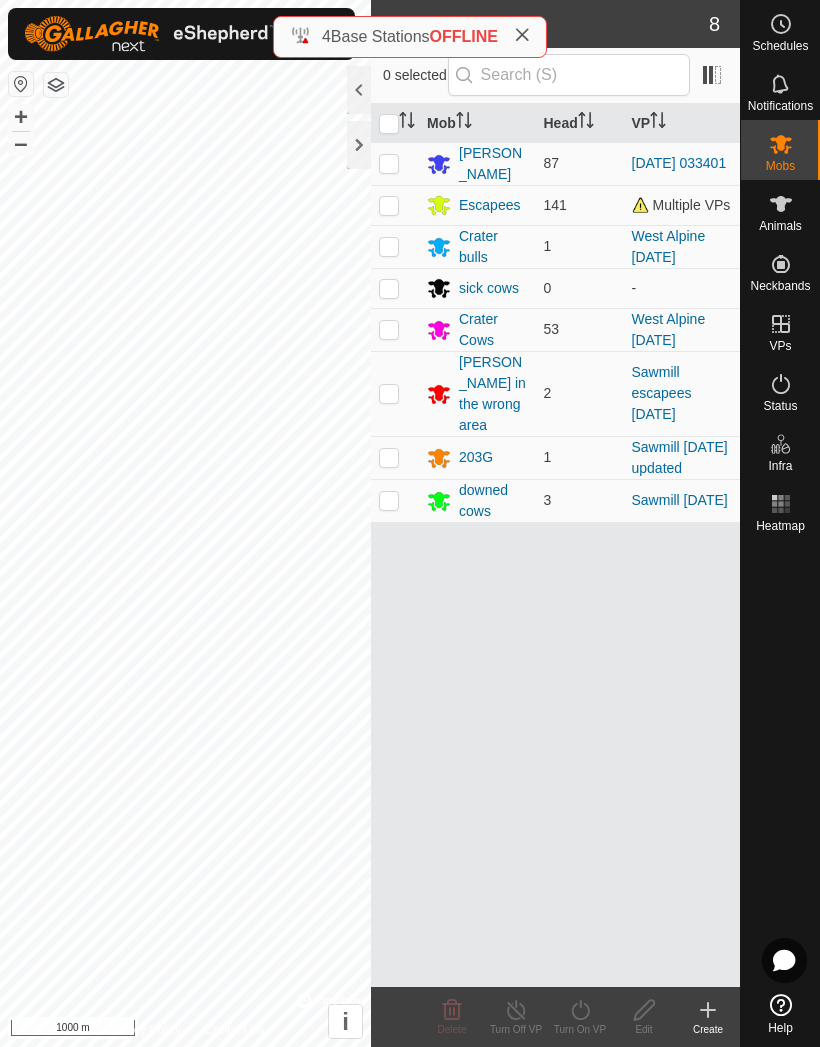 click at bounding box center (389, 163) 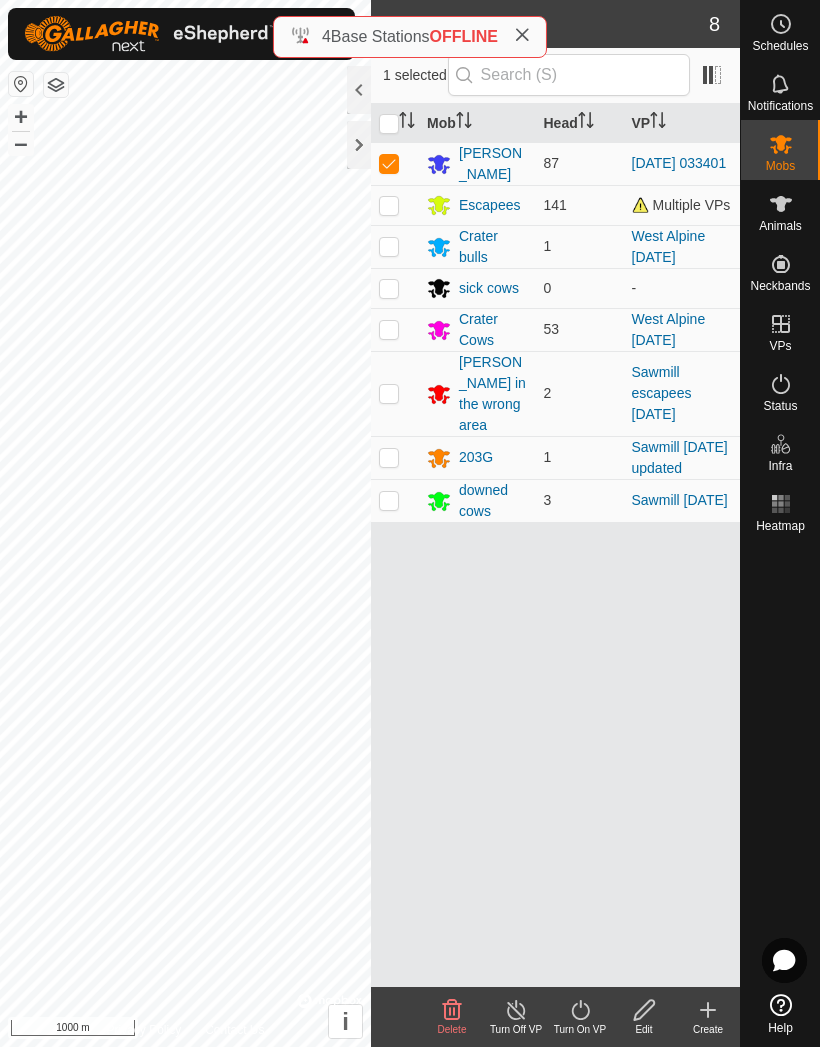 click 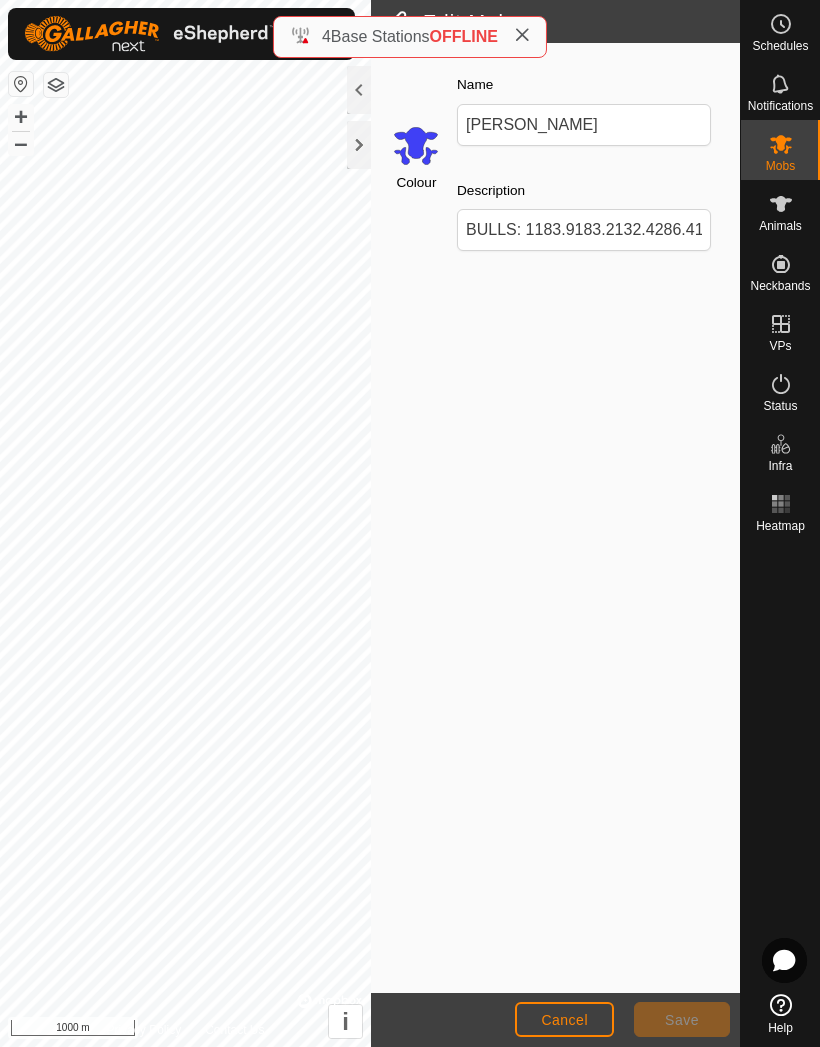 click on "Cancel" 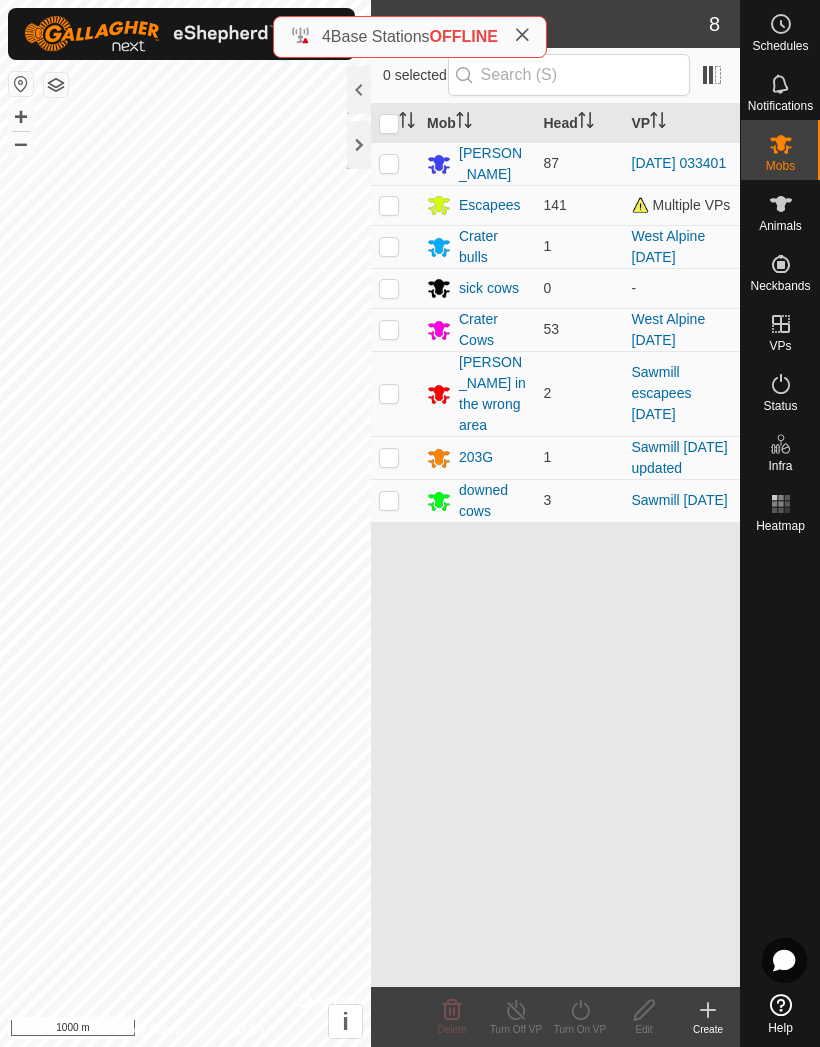 click 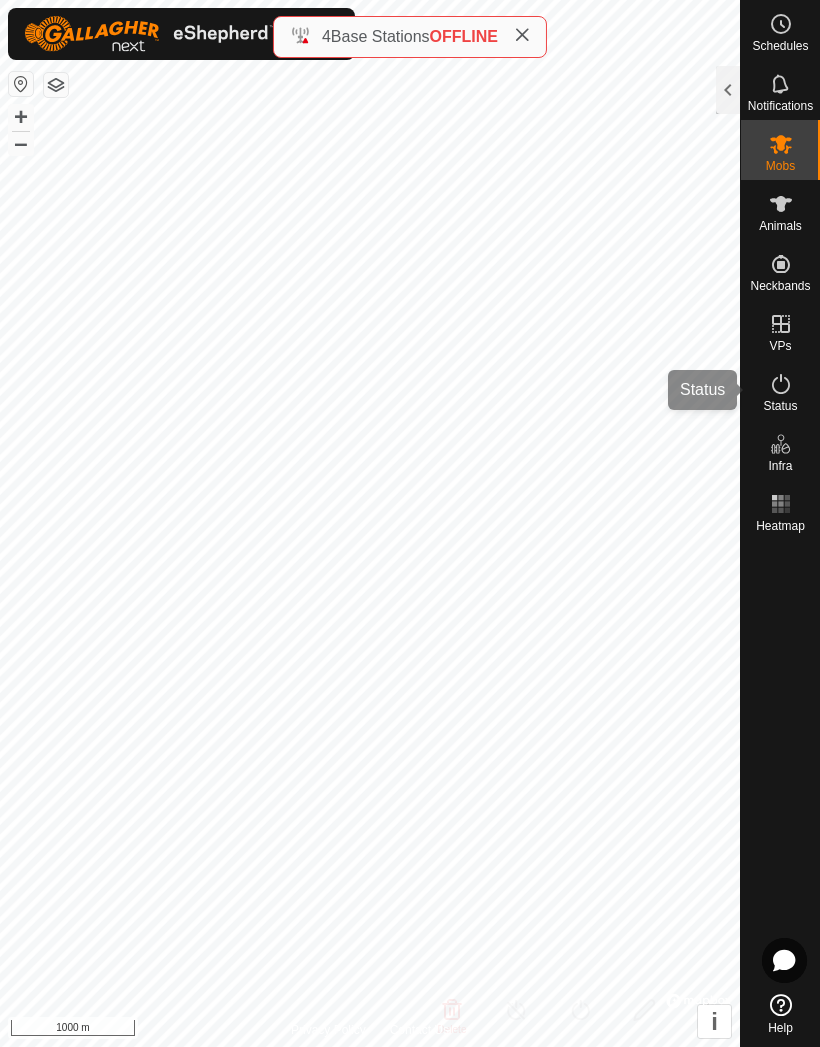 click on "Status" at bounding box center [780, 406] 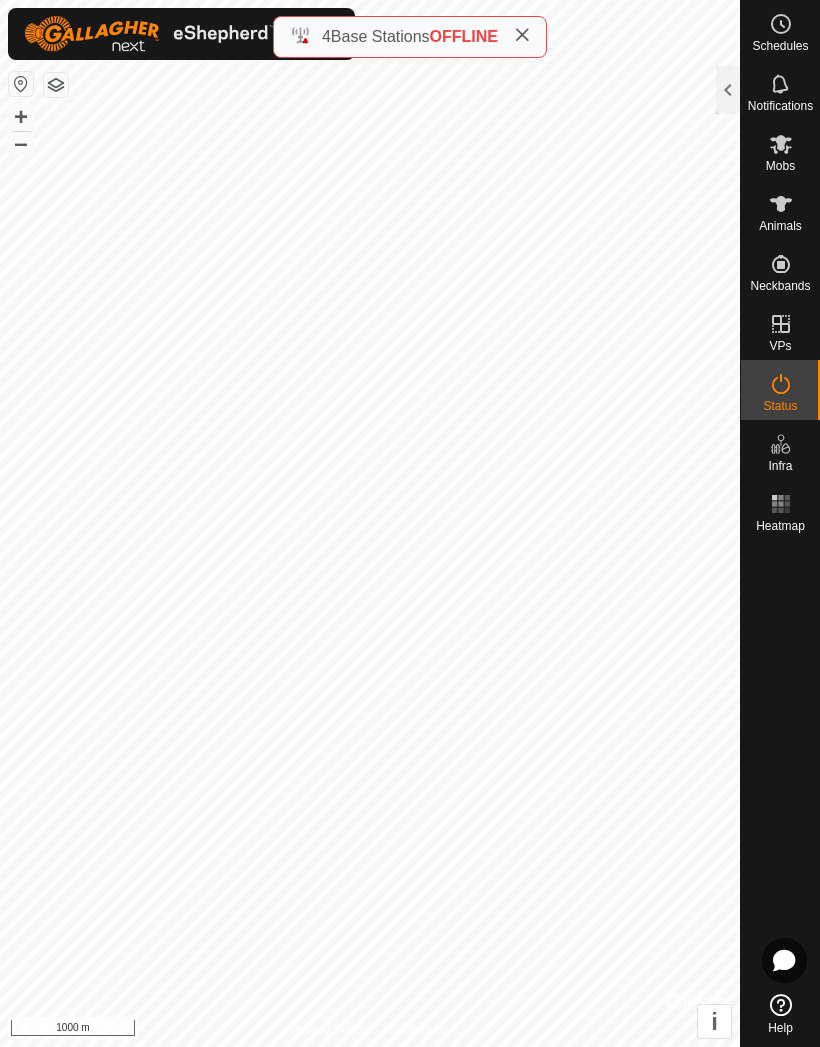 click on "Status" at bounding box center [780, 406] 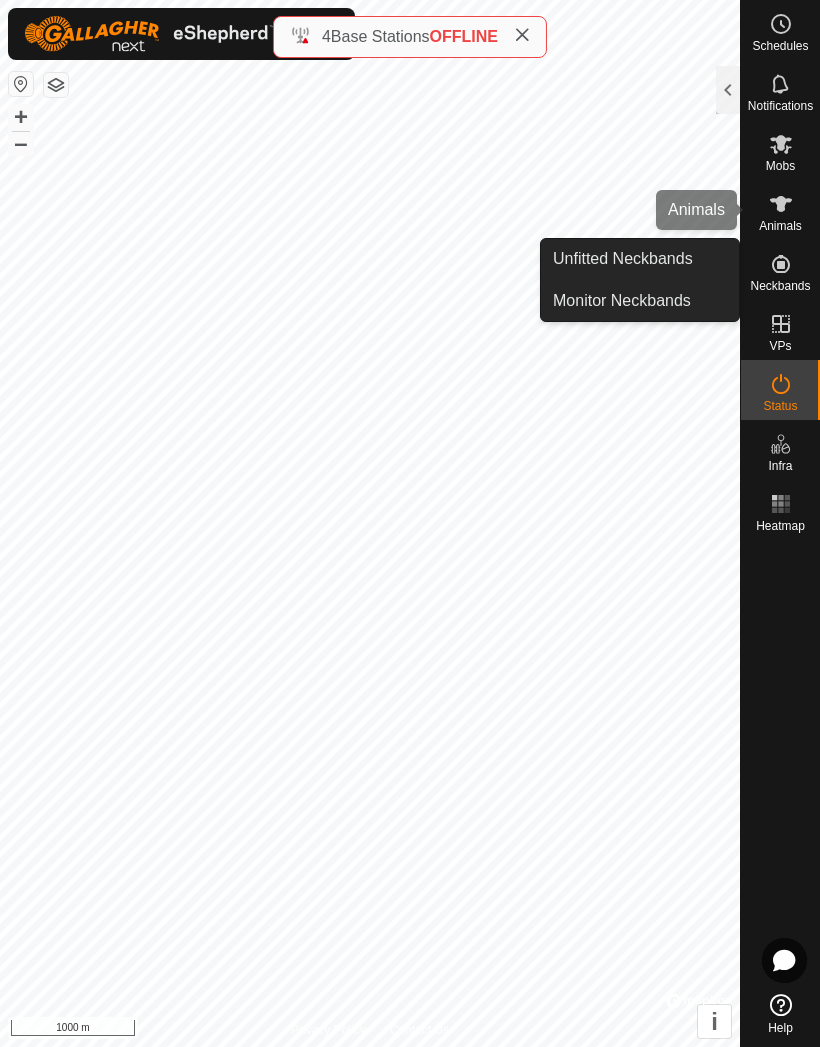 click 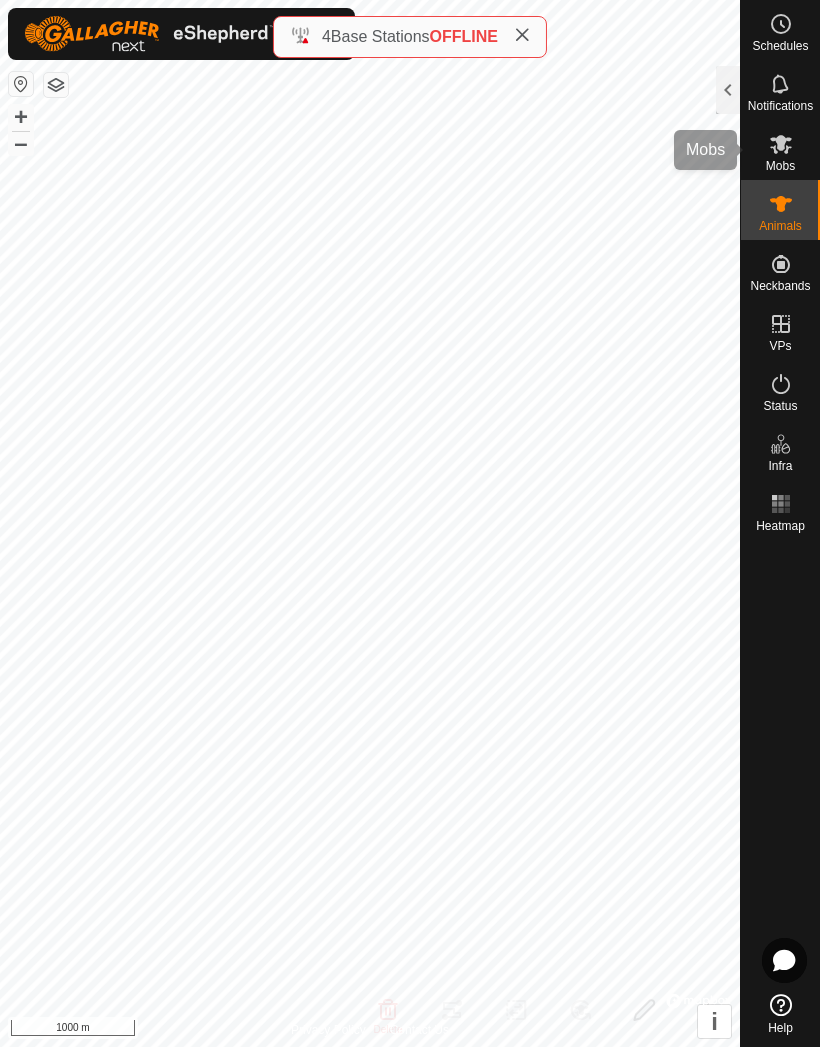 click 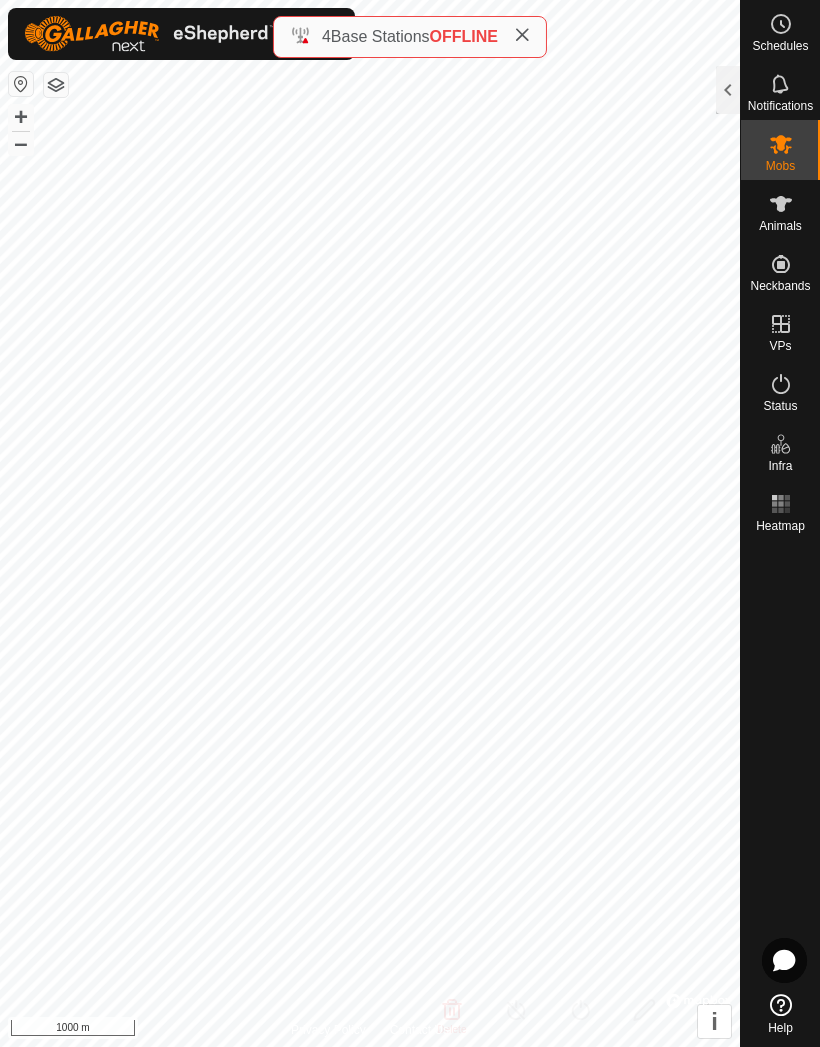 click 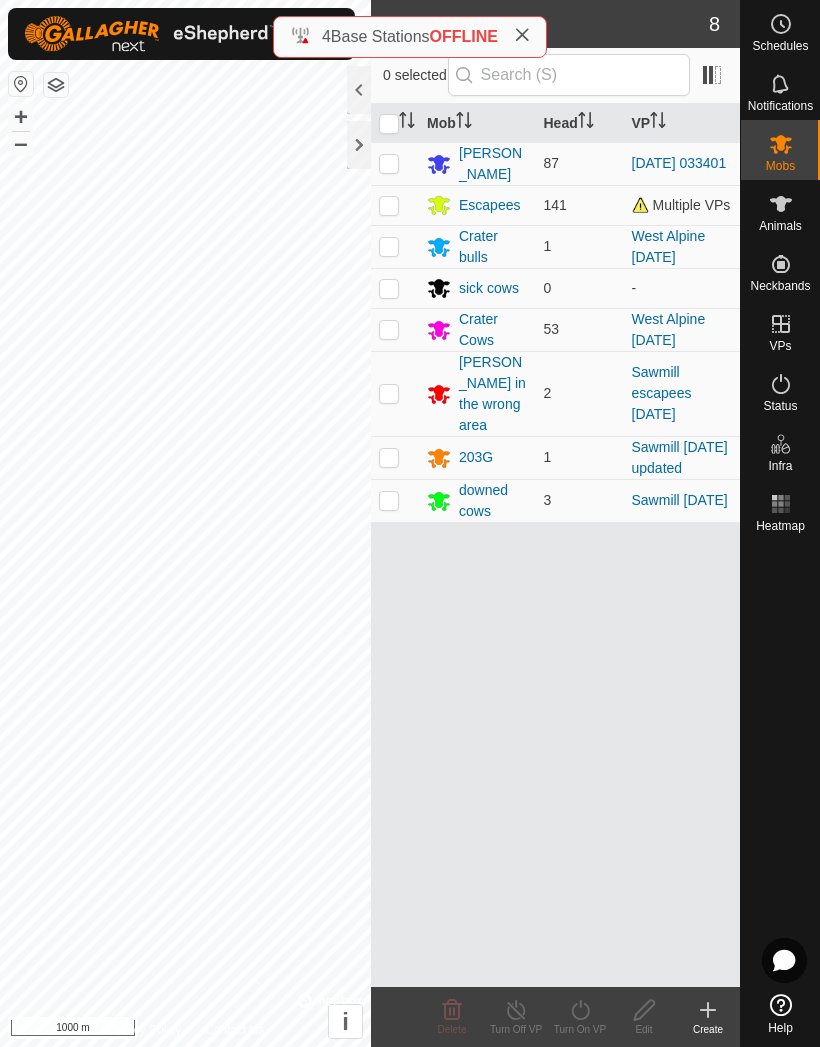 click 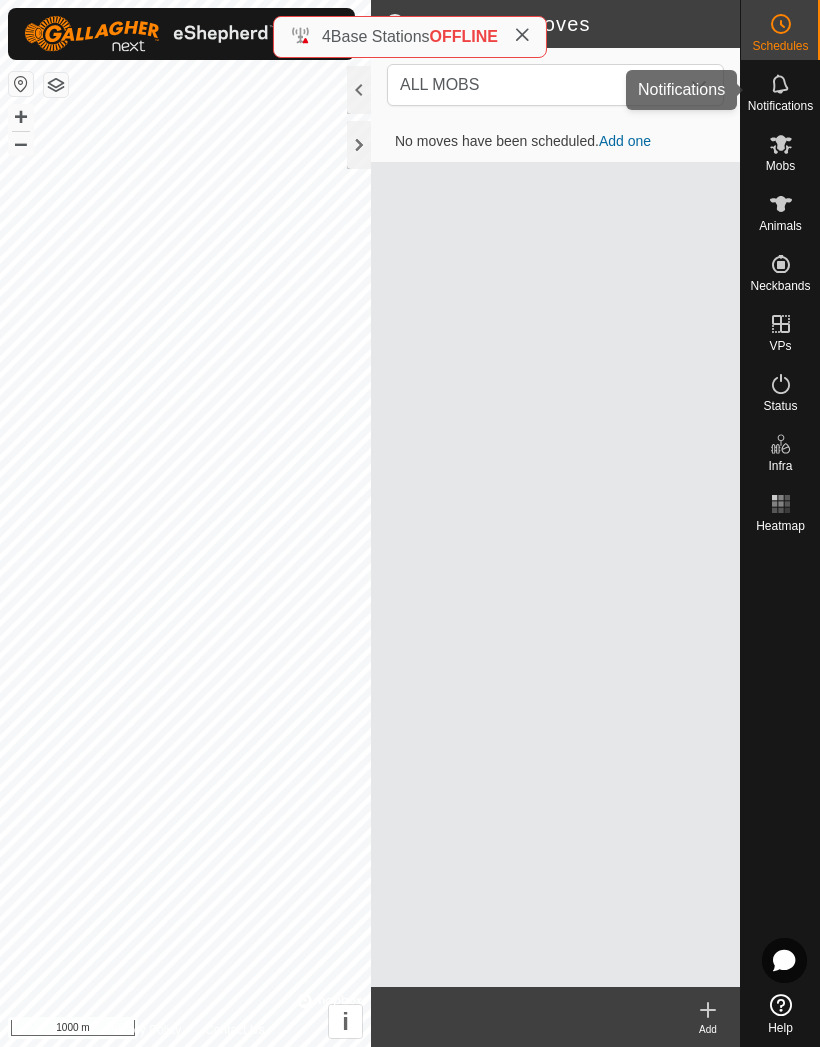 click on "Notifications" at bounding box center (780, 106) 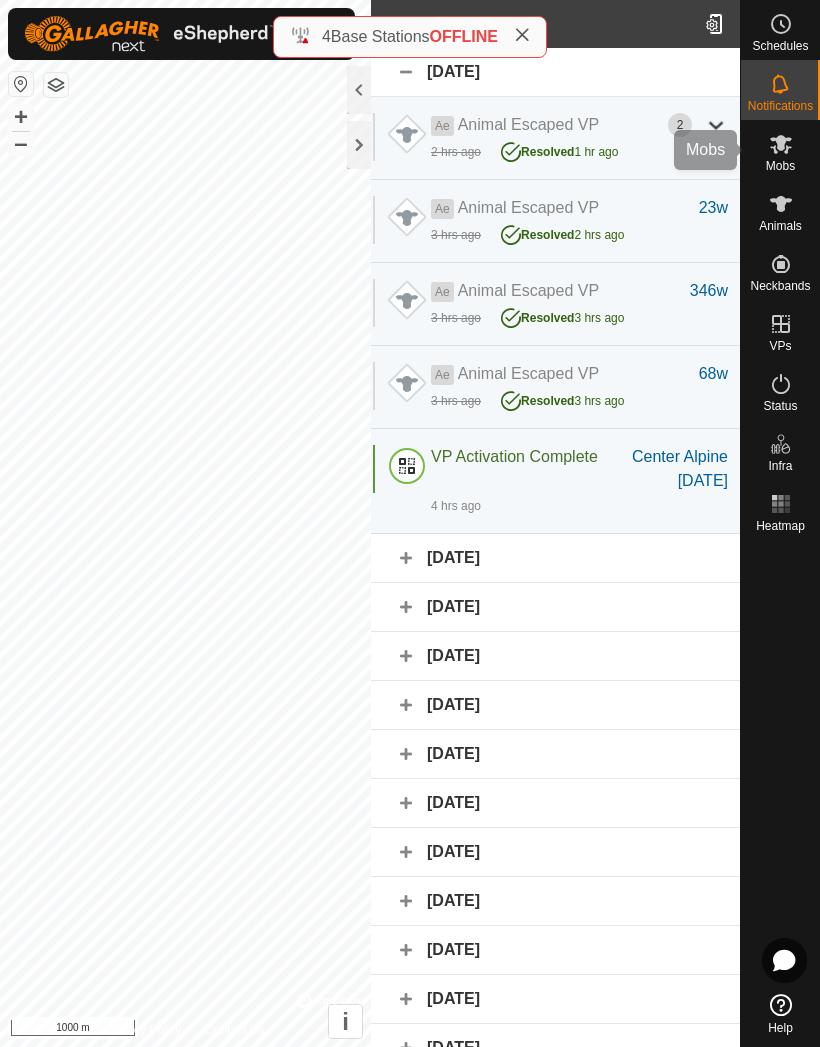 click at bounding box center (781, 144) 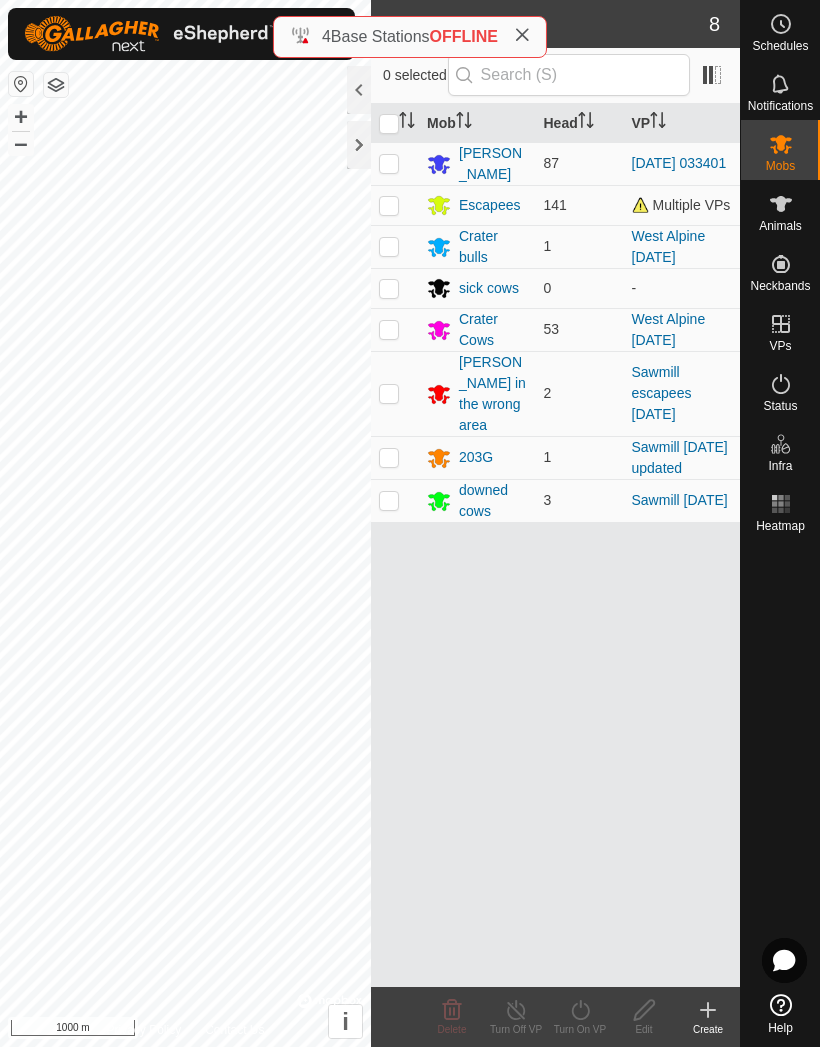 click at bounding box center (389, 163) 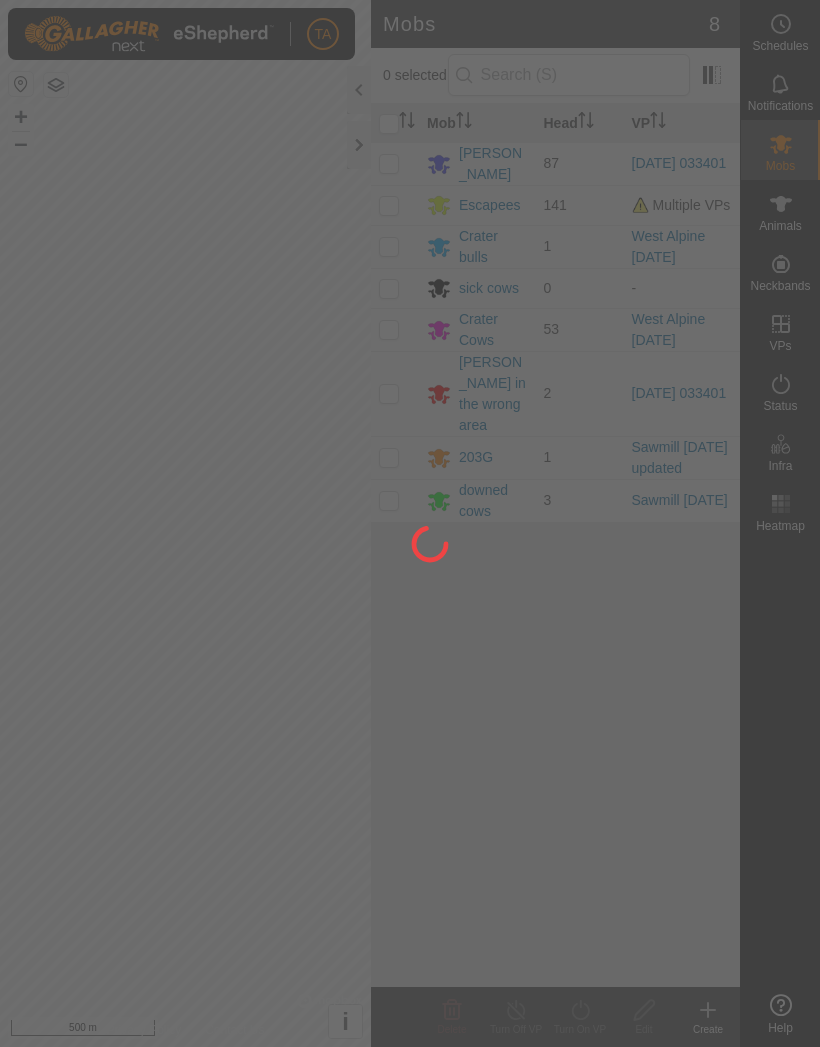scroll, scrollTop: 0, scrollLeft: 0, axis: both 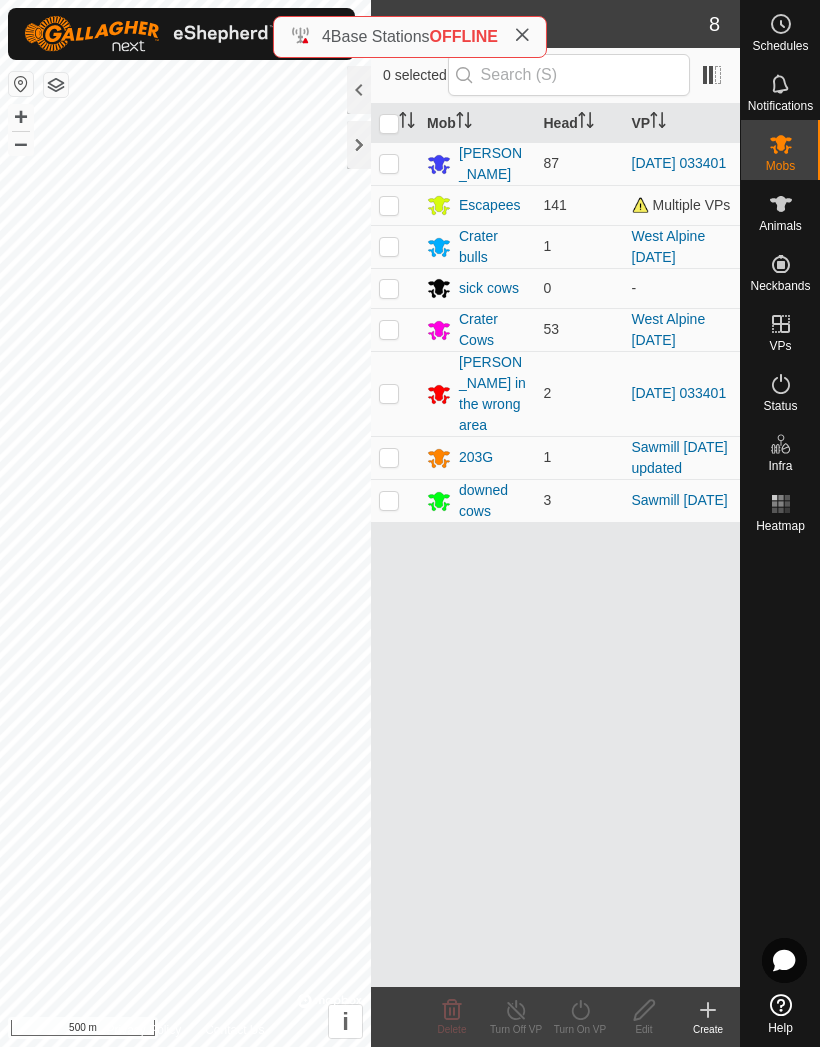 click at bounding box center (389, 163) 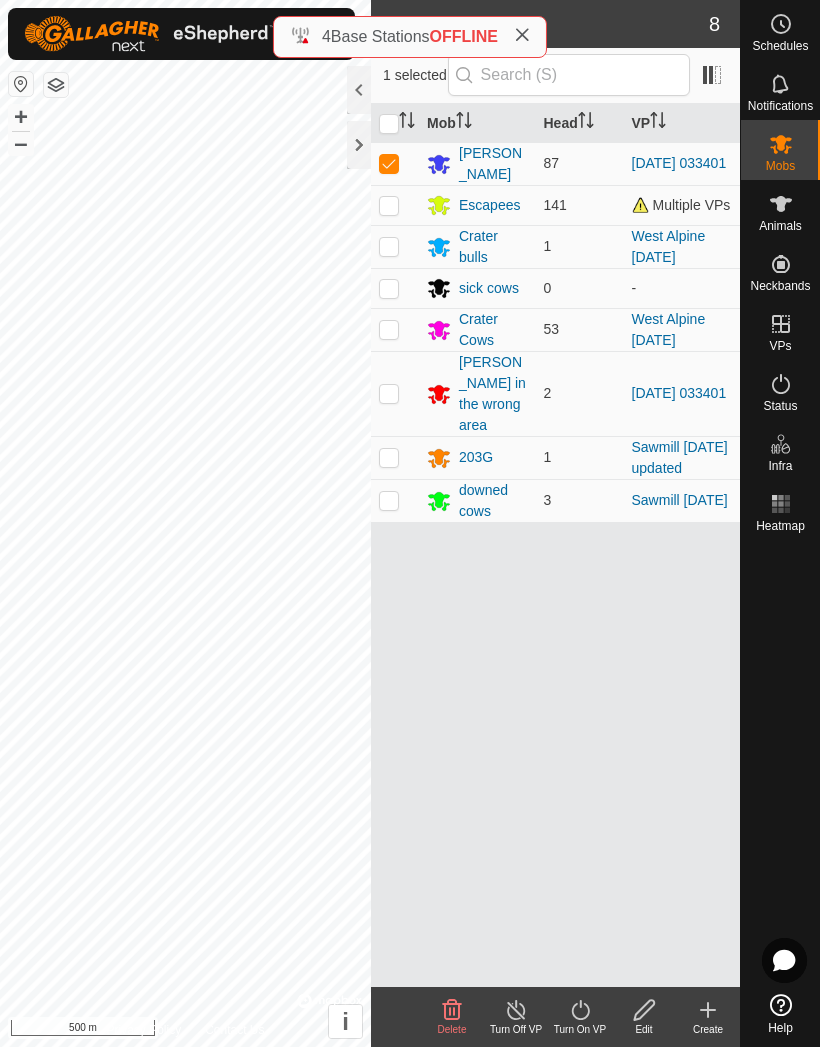 checkbox on "true" 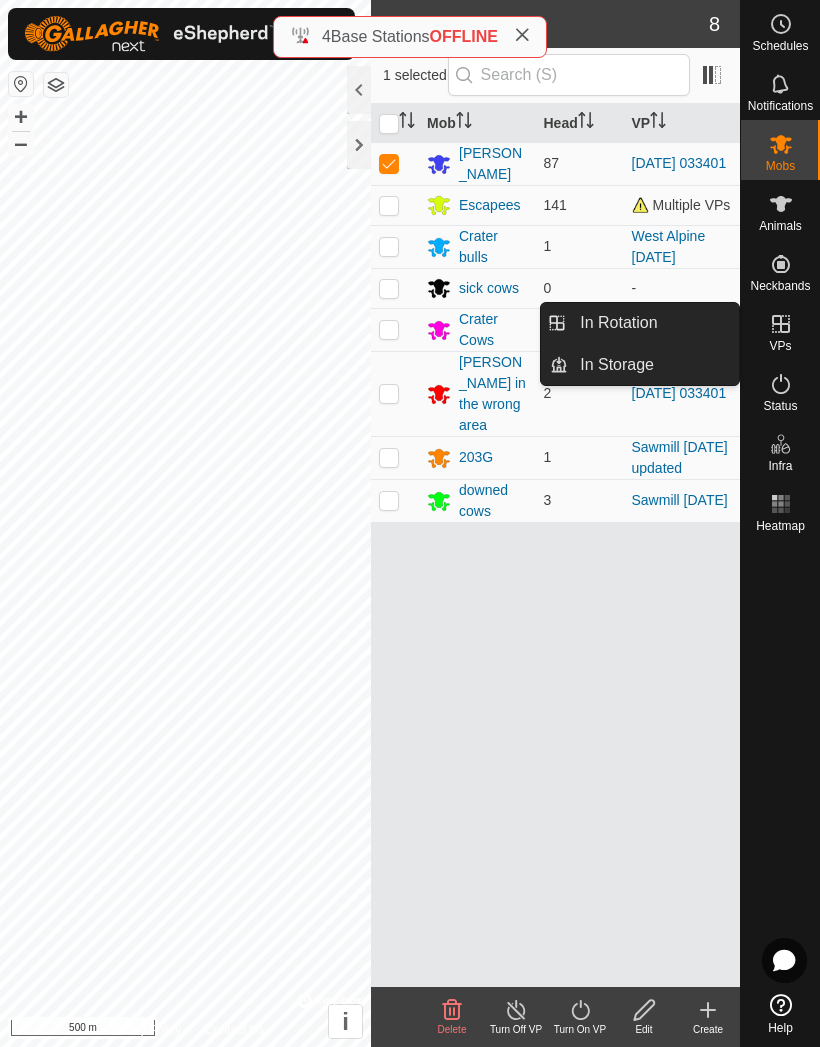 click on "In Rotation" at bounding box center [653, 323] 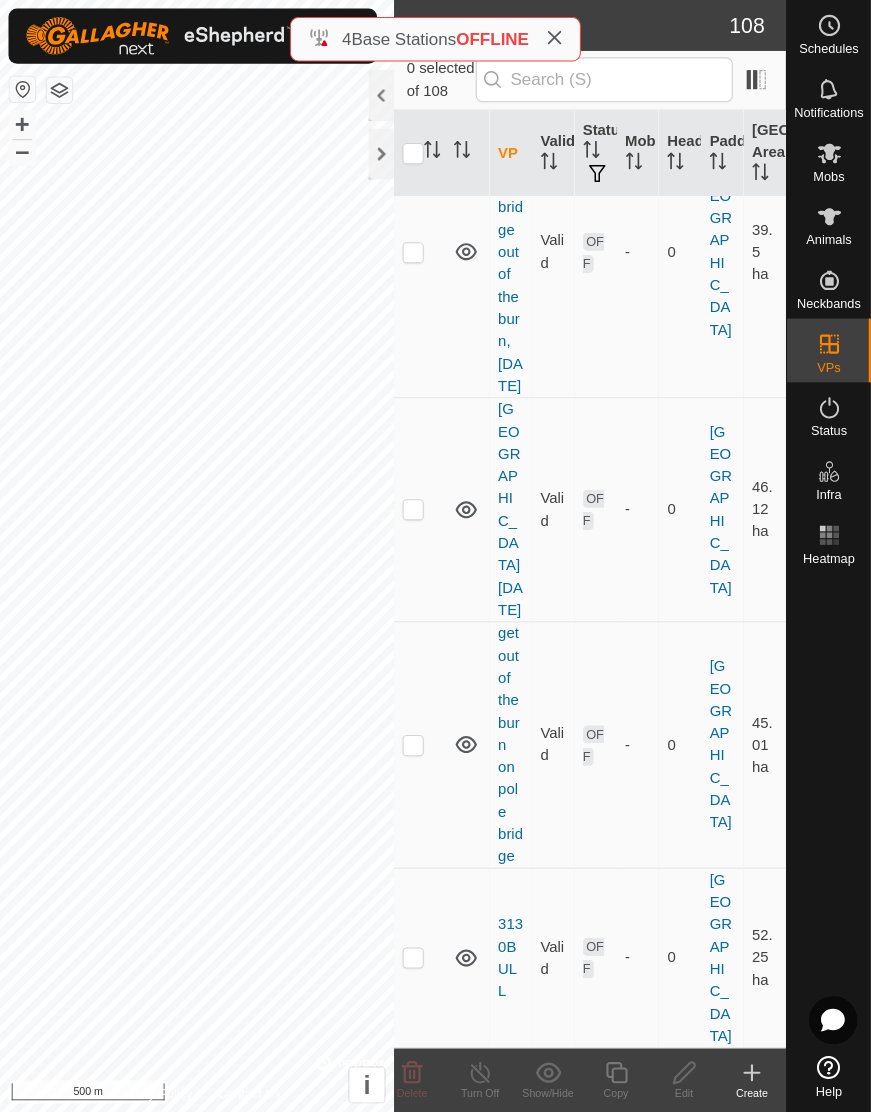 scroll, scrollTop: 17940, scrollLeft: 0, axis: vertical 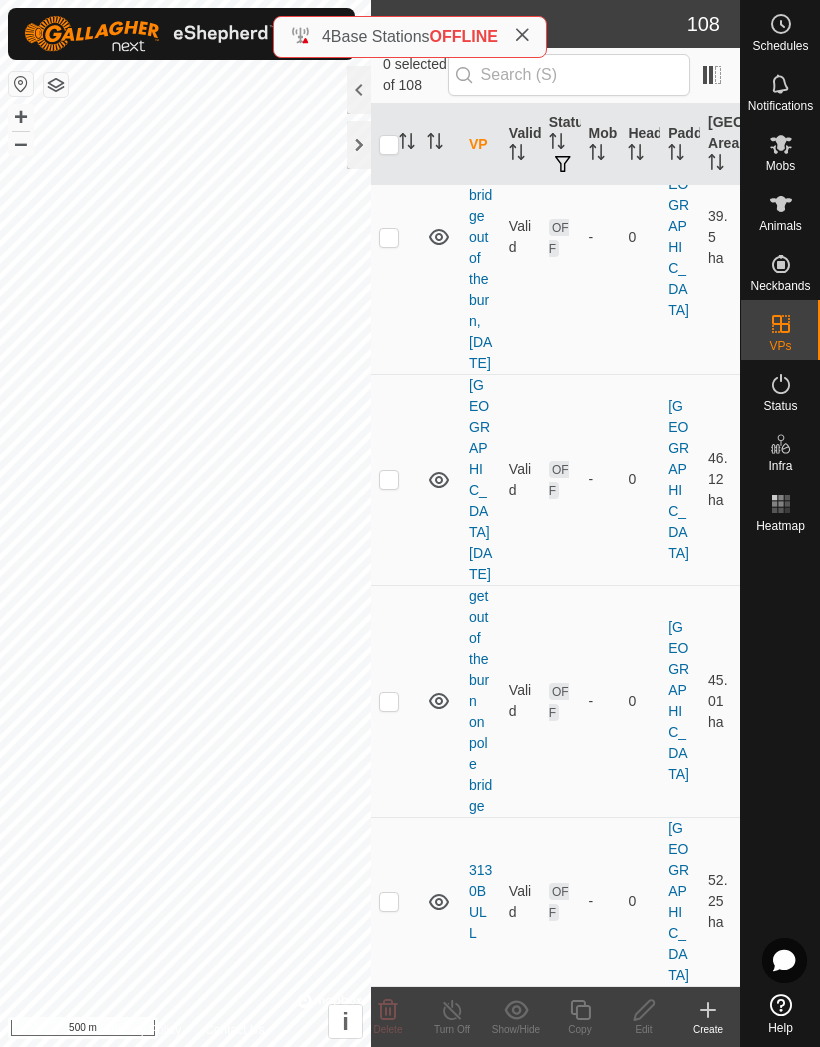 click at bounding box center [395, -434] 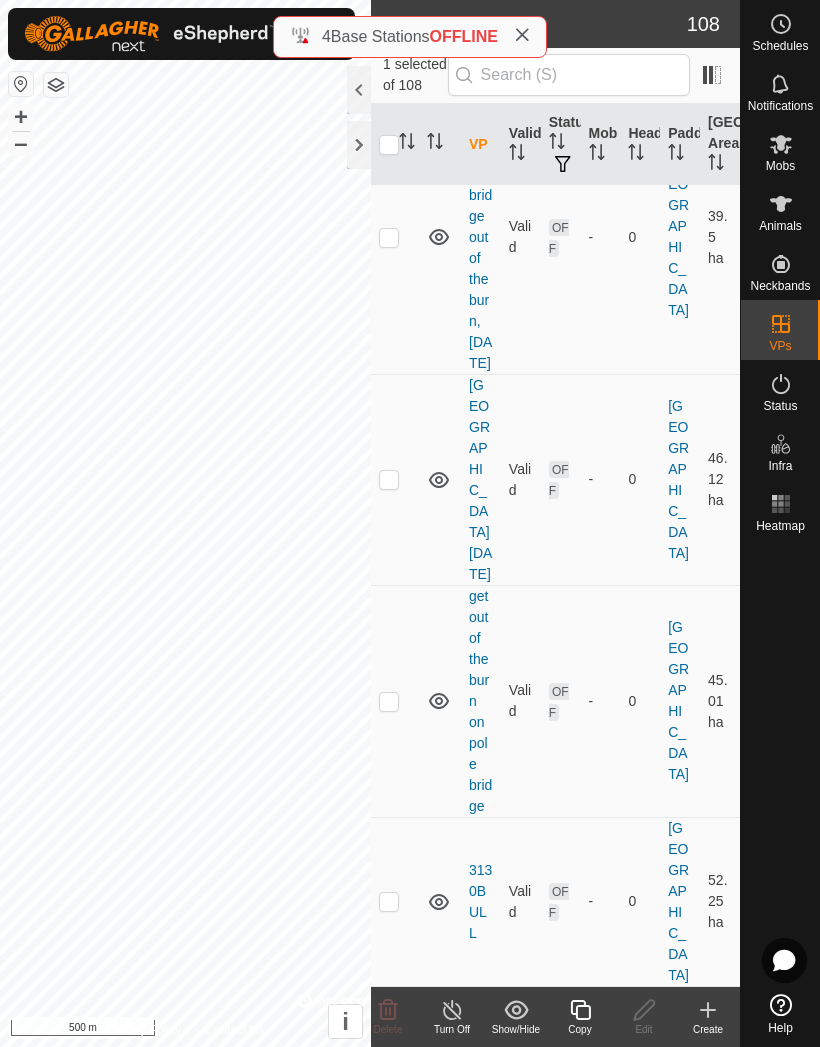 click 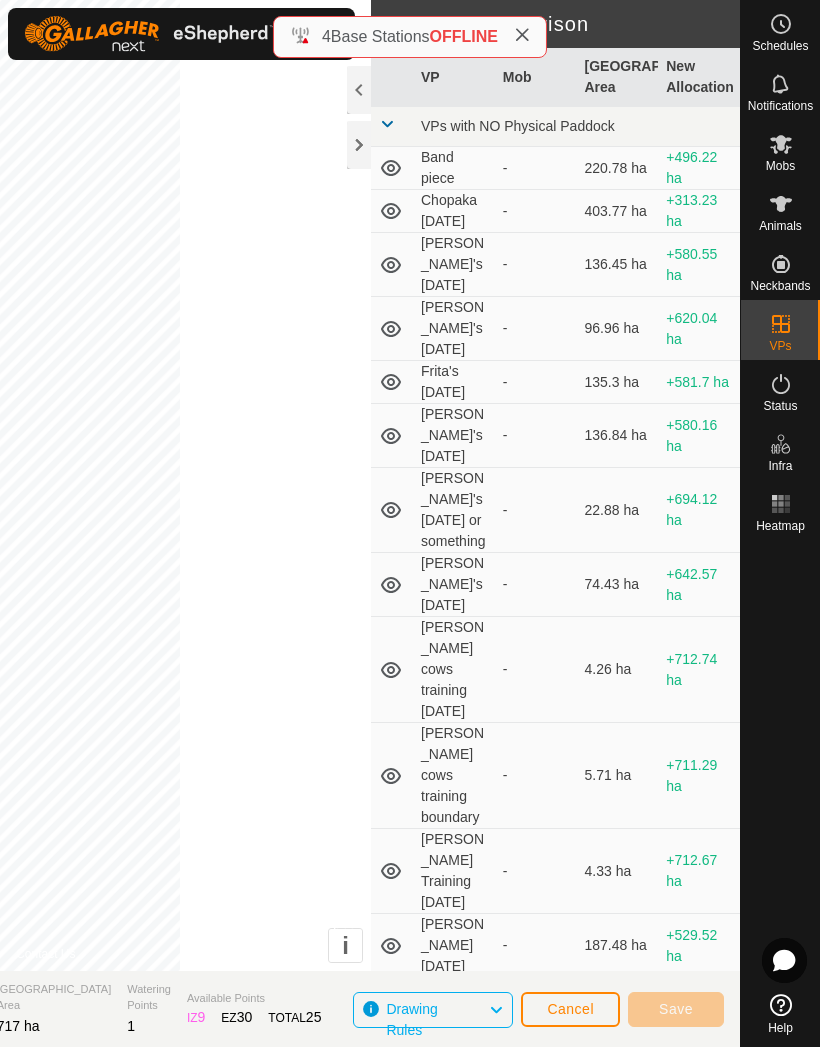 click 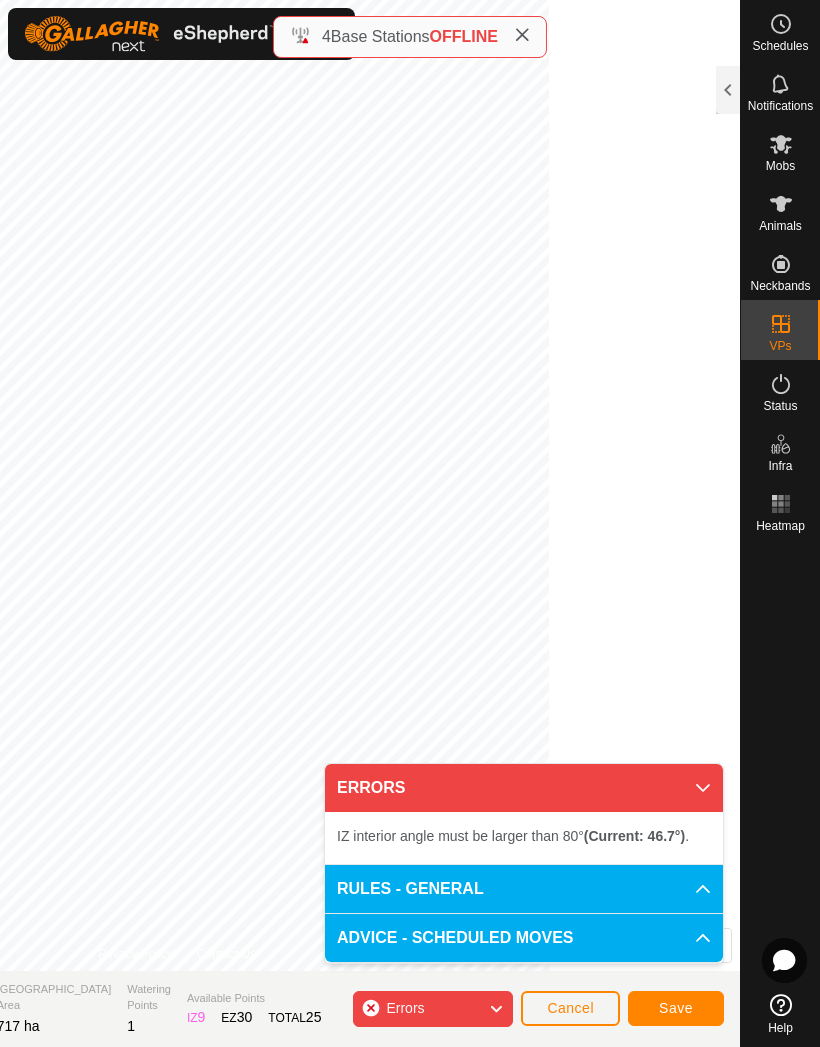 click on "ERRORS" at bounding box center [524, 788] 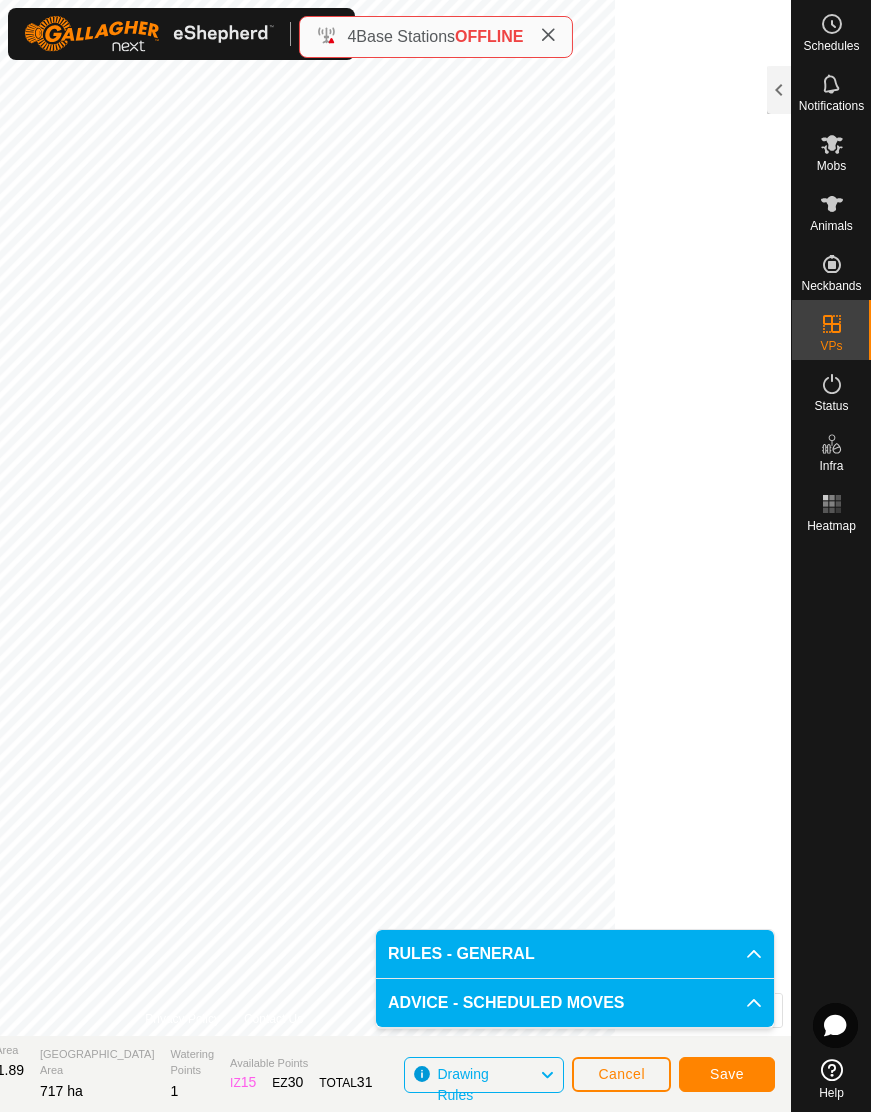click on "Save" 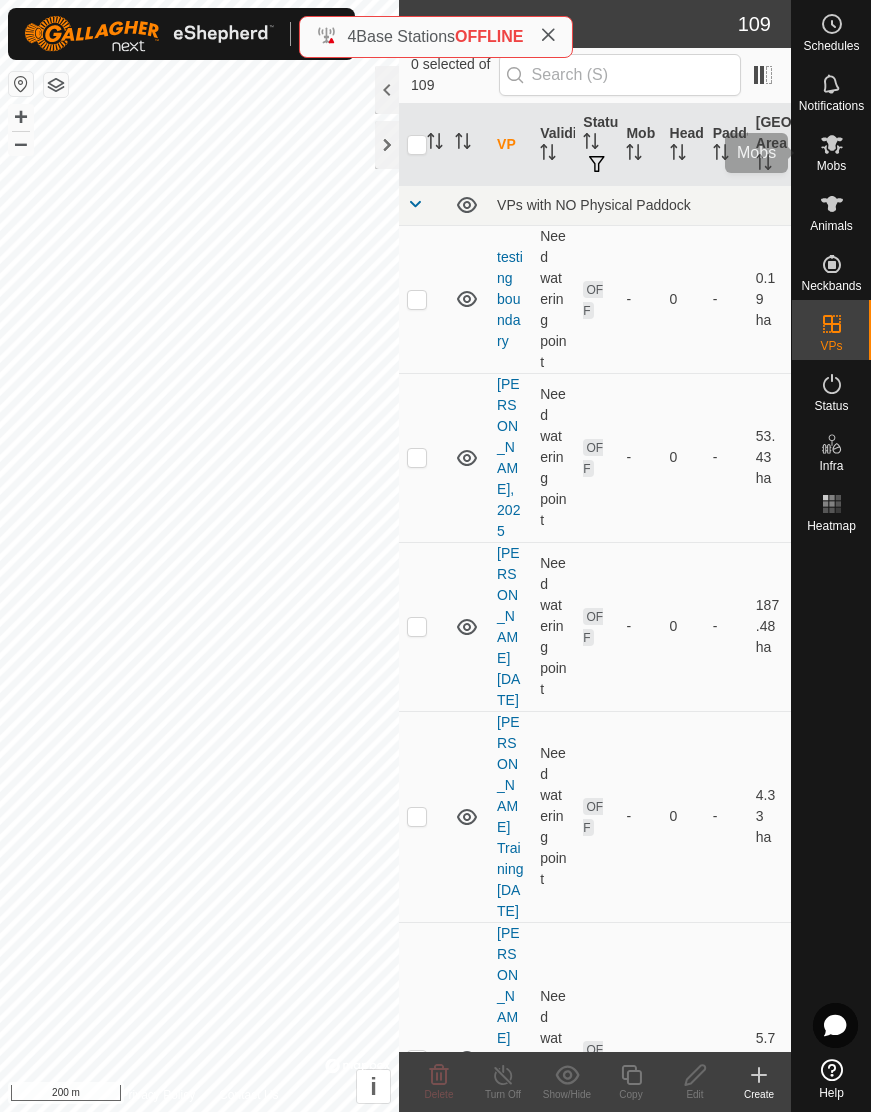 click 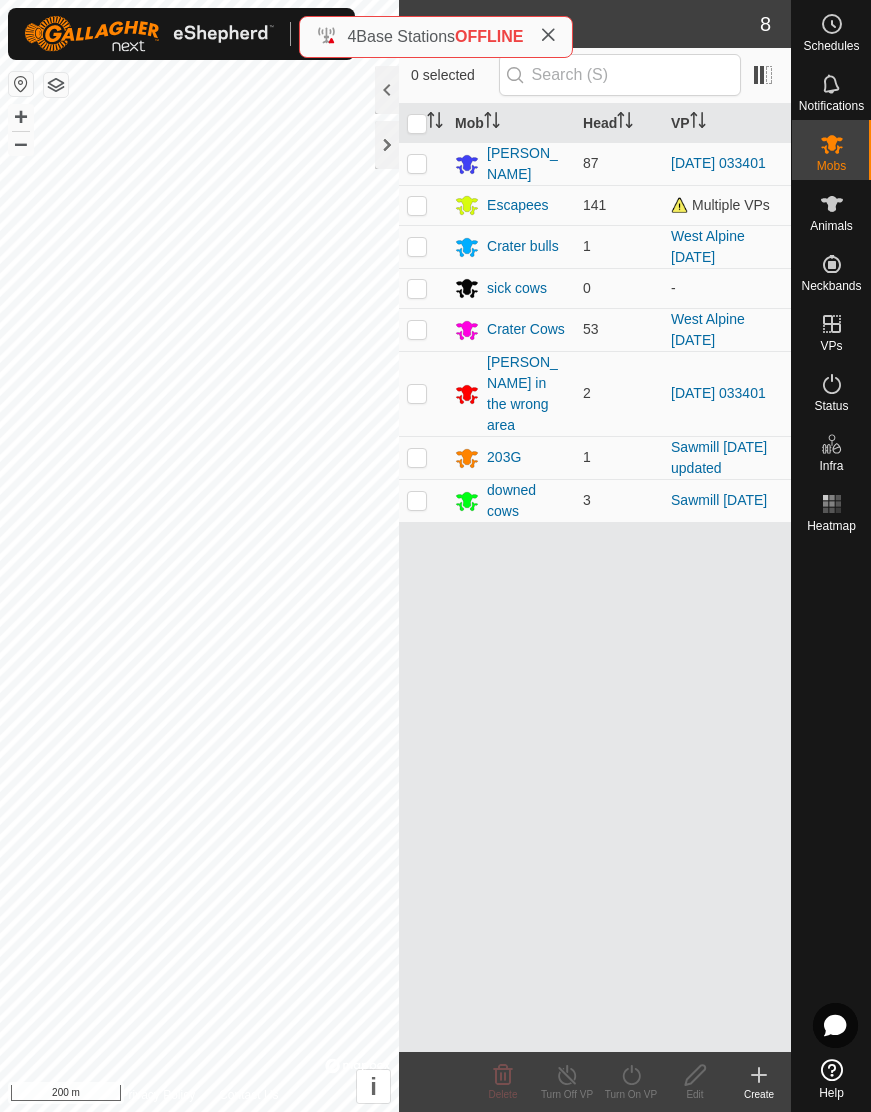 click at bounding box center [417, 163] 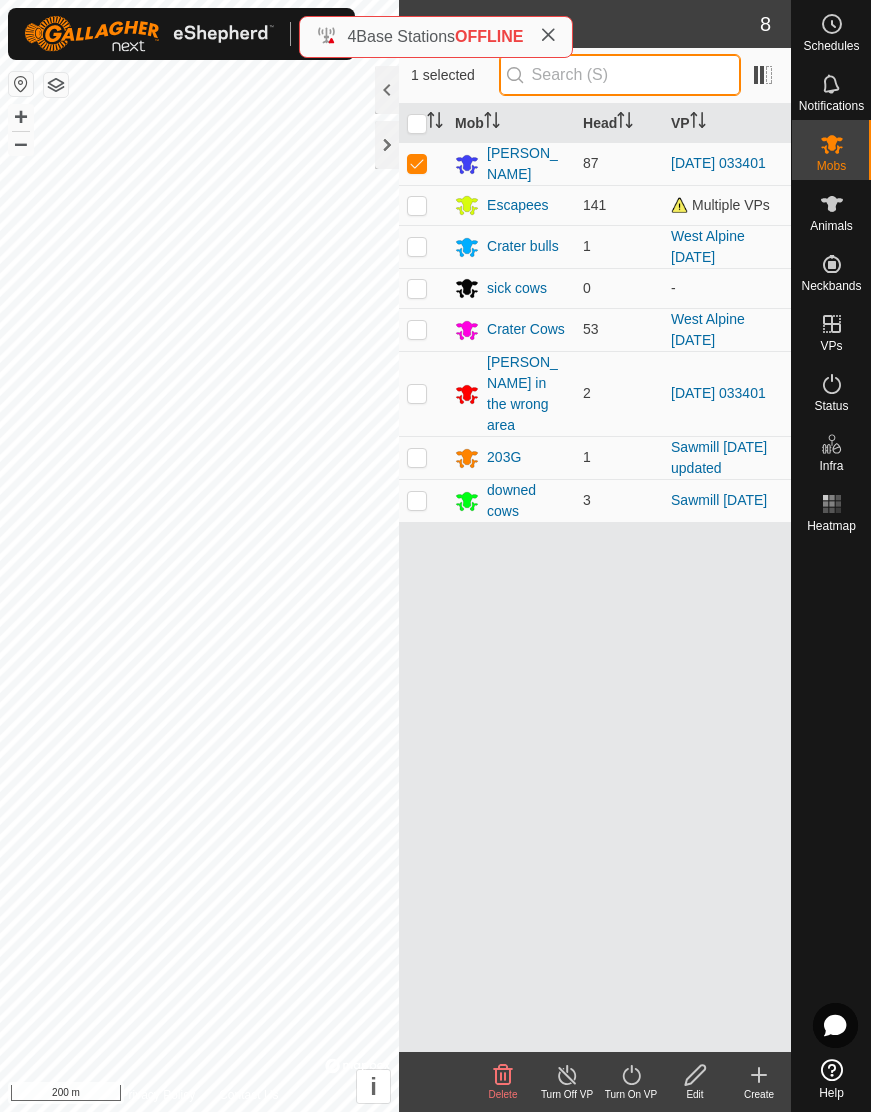 click at bounding box center (620, 75) 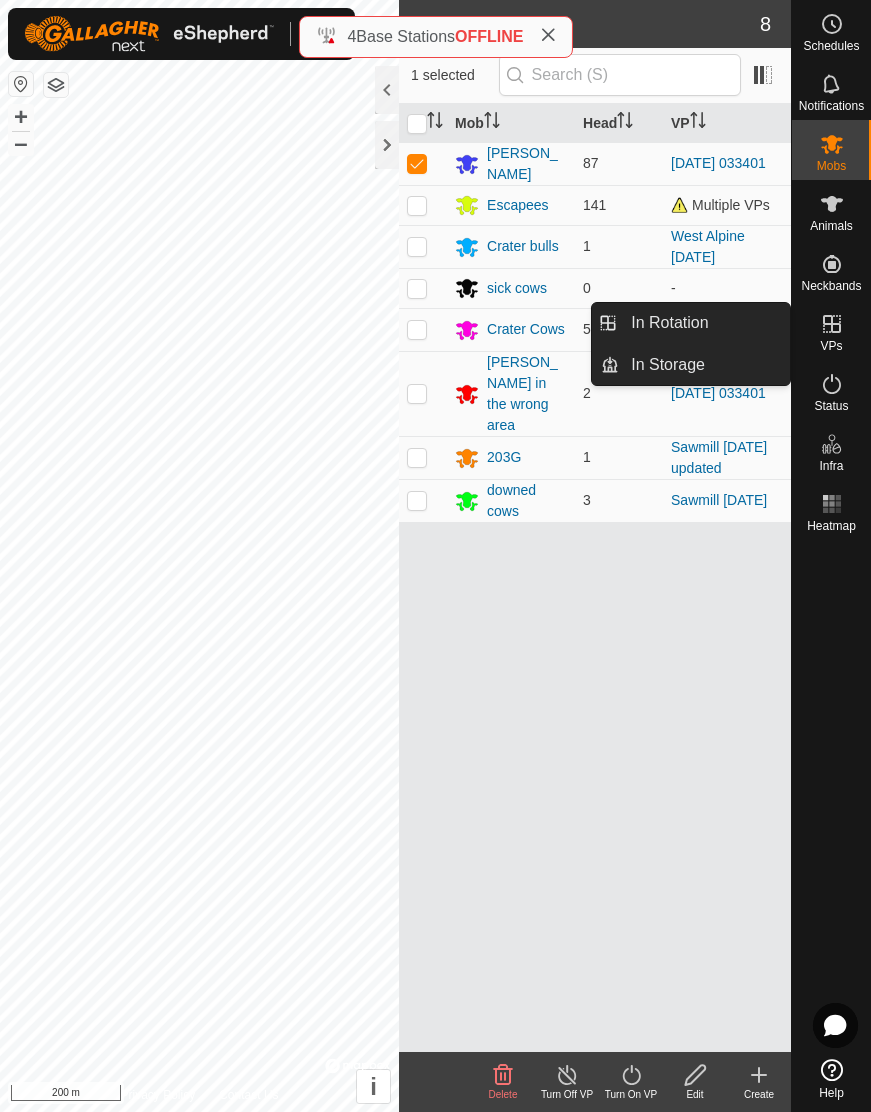 click on "In Rotation" at bounding box center (669, 323) 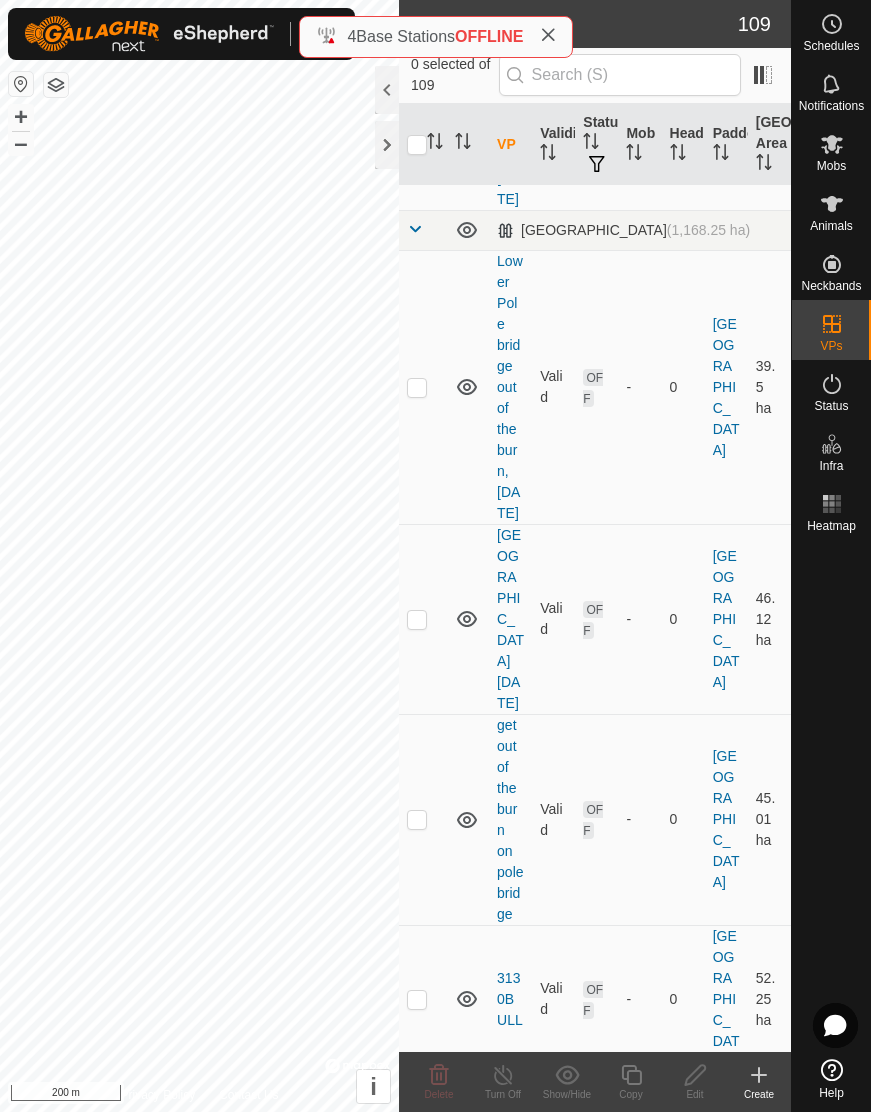 scroll, scrollTop: 16735, scrollLeft: 0, axis: vertical 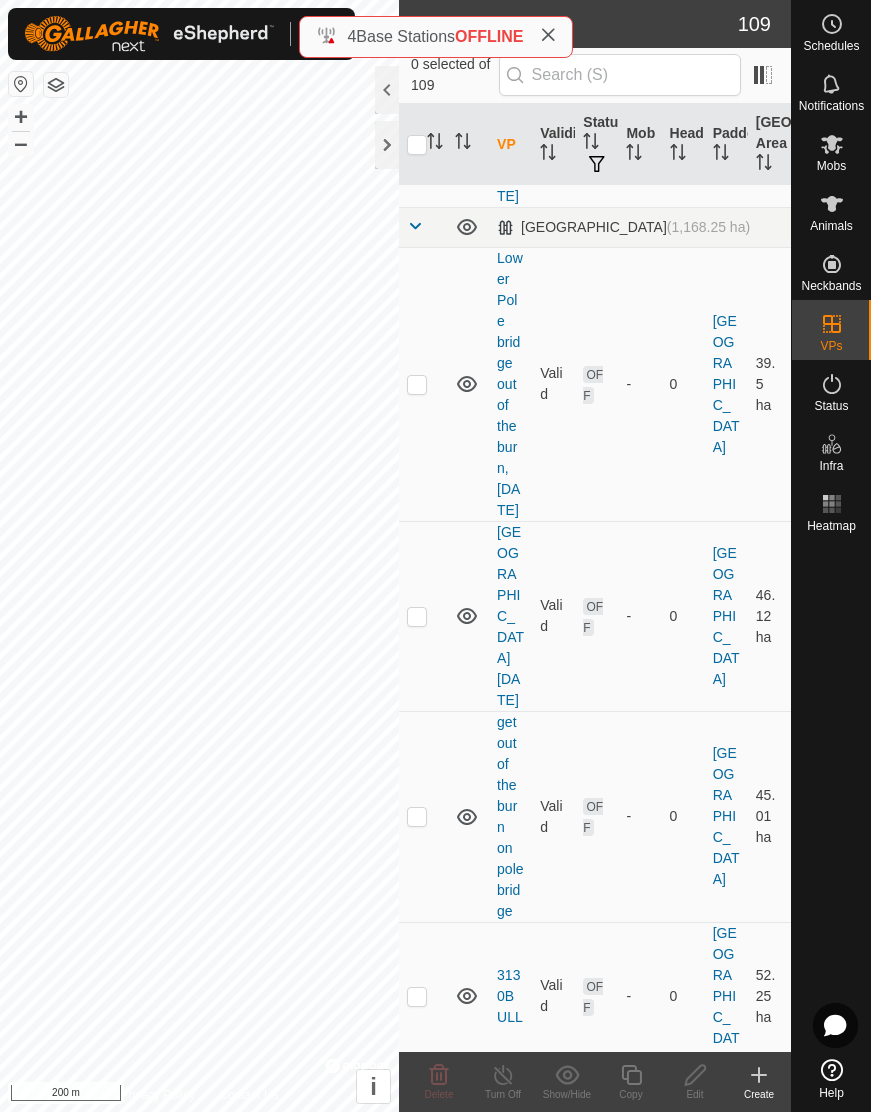 click at bounding box center (417, -341) 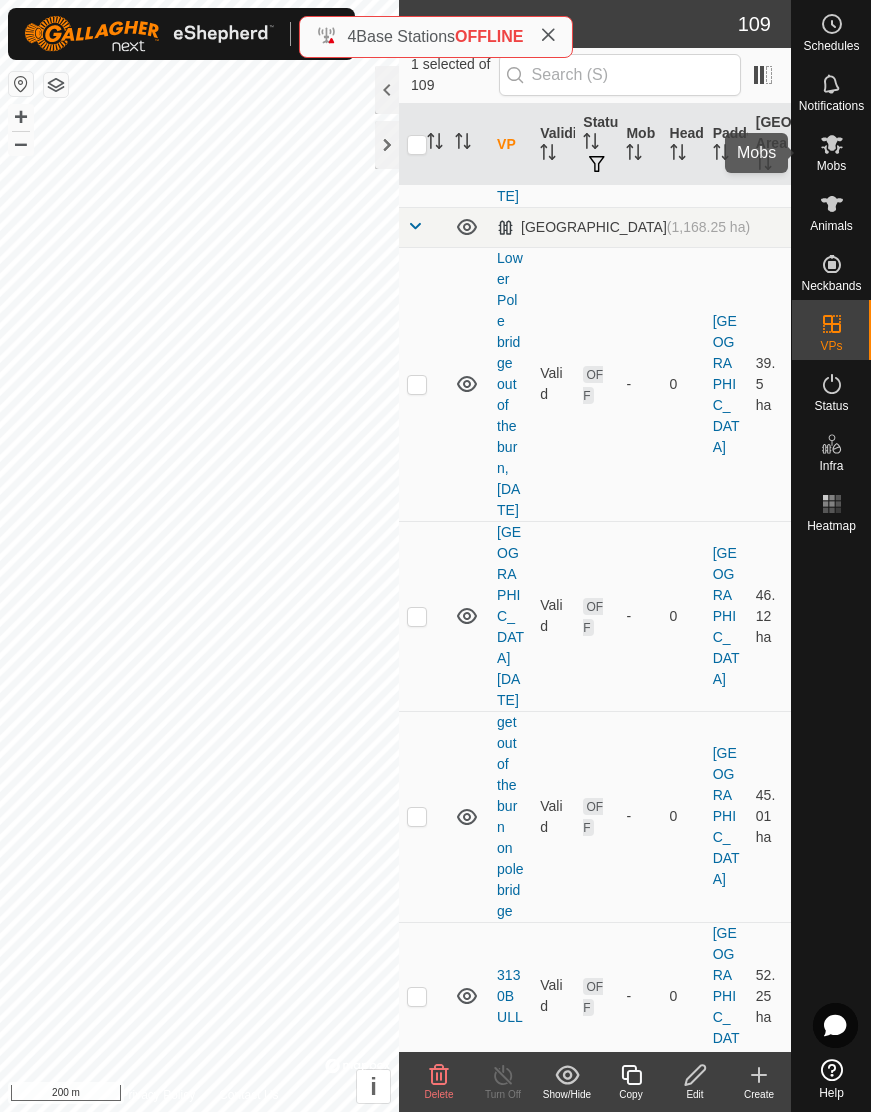 click 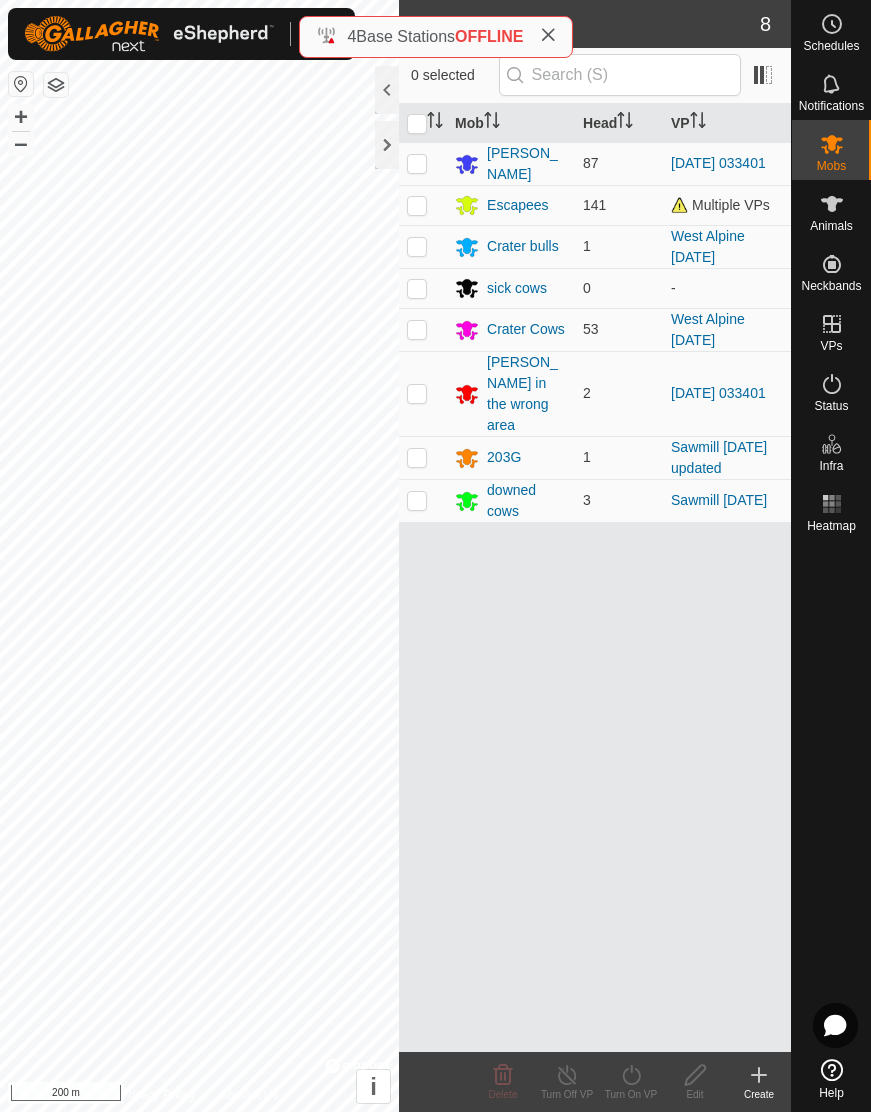 click at bounding box center [423, 163] 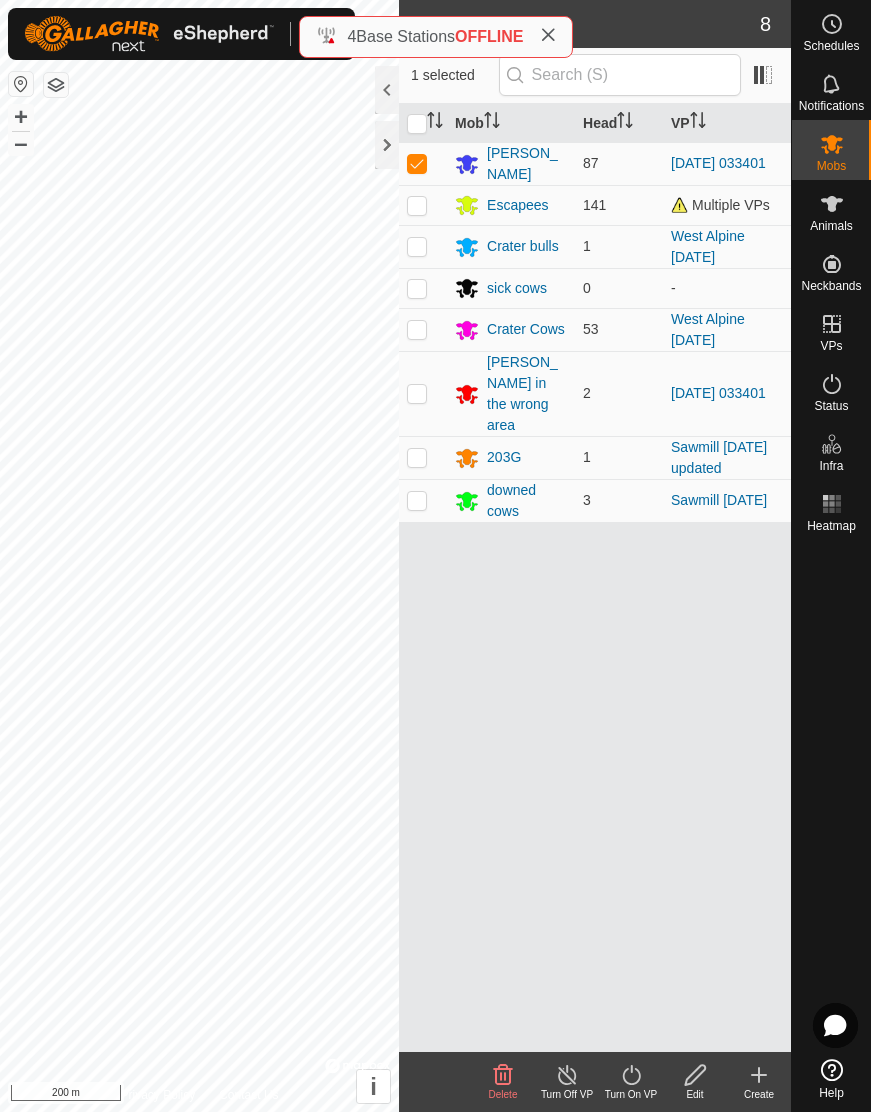 click on "87" at bounding box center [619, 163] 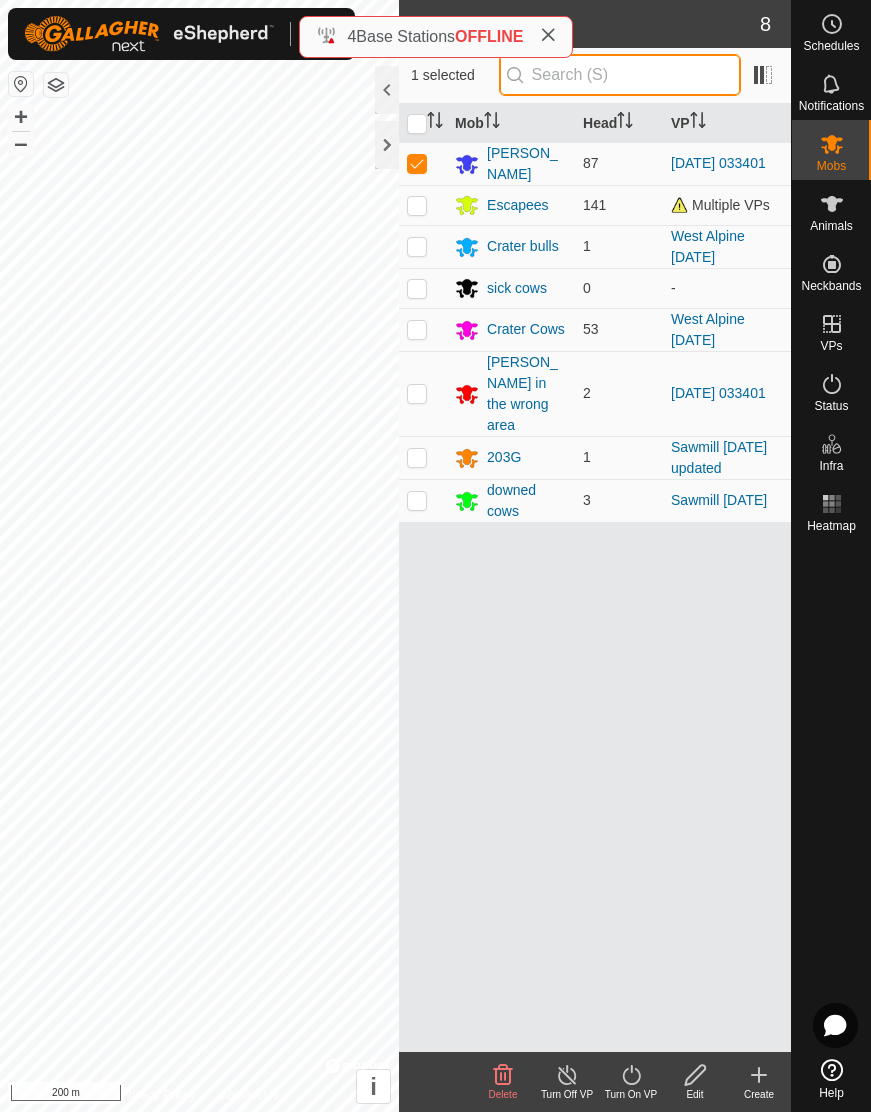 click at bounding box center [620, 75] 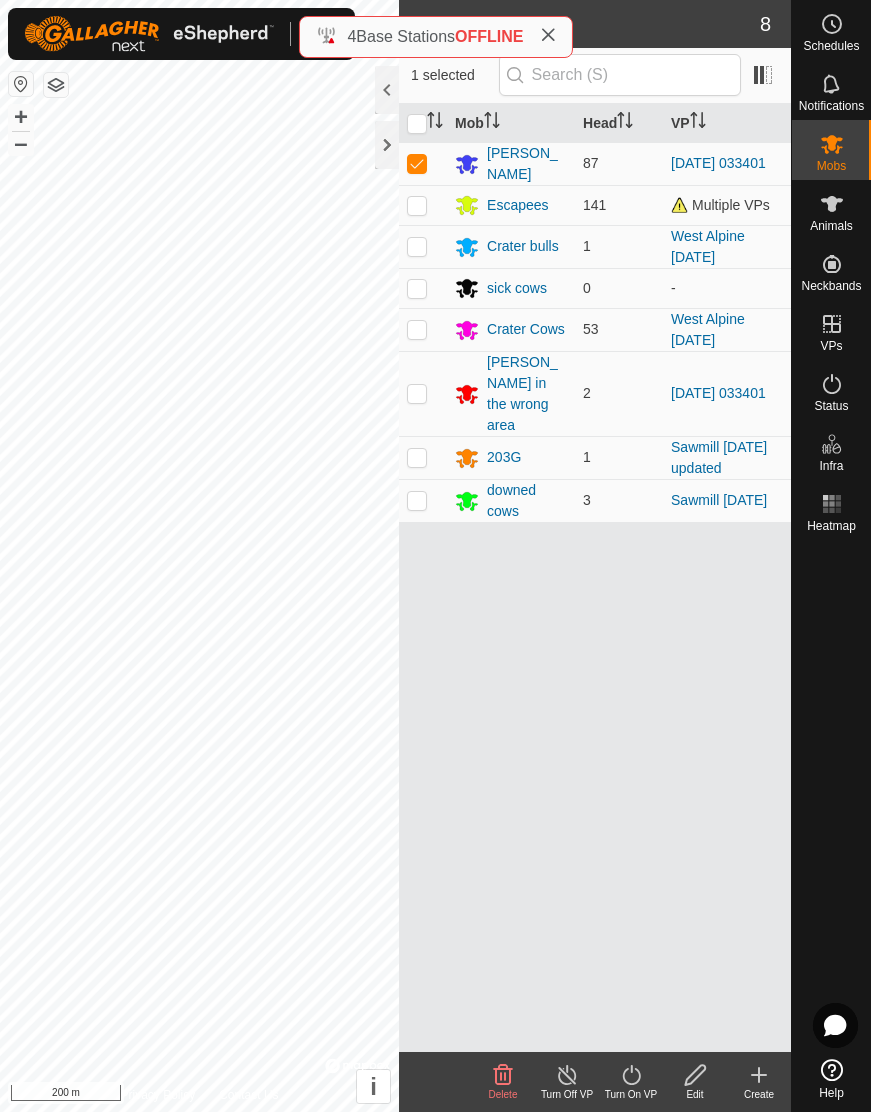 click on "Mob   Head   [PERSON_NAME] cows 87 [DATE] 033401 Escapees 141 Multiple VPs Crater bulls 1 [GEOGRAPHIC_DATA] [DATE] sick cows 0  -  Crater Cows 53 [GEOGRAPHIC_DATA] [DATE] [PERSON_NAME] in the wrong area 2 [DATE] 033401 203G 1 Sawmill [DATE] updated downed cows 3 Sawmill [DATE]" at bounding box center [595, 578] 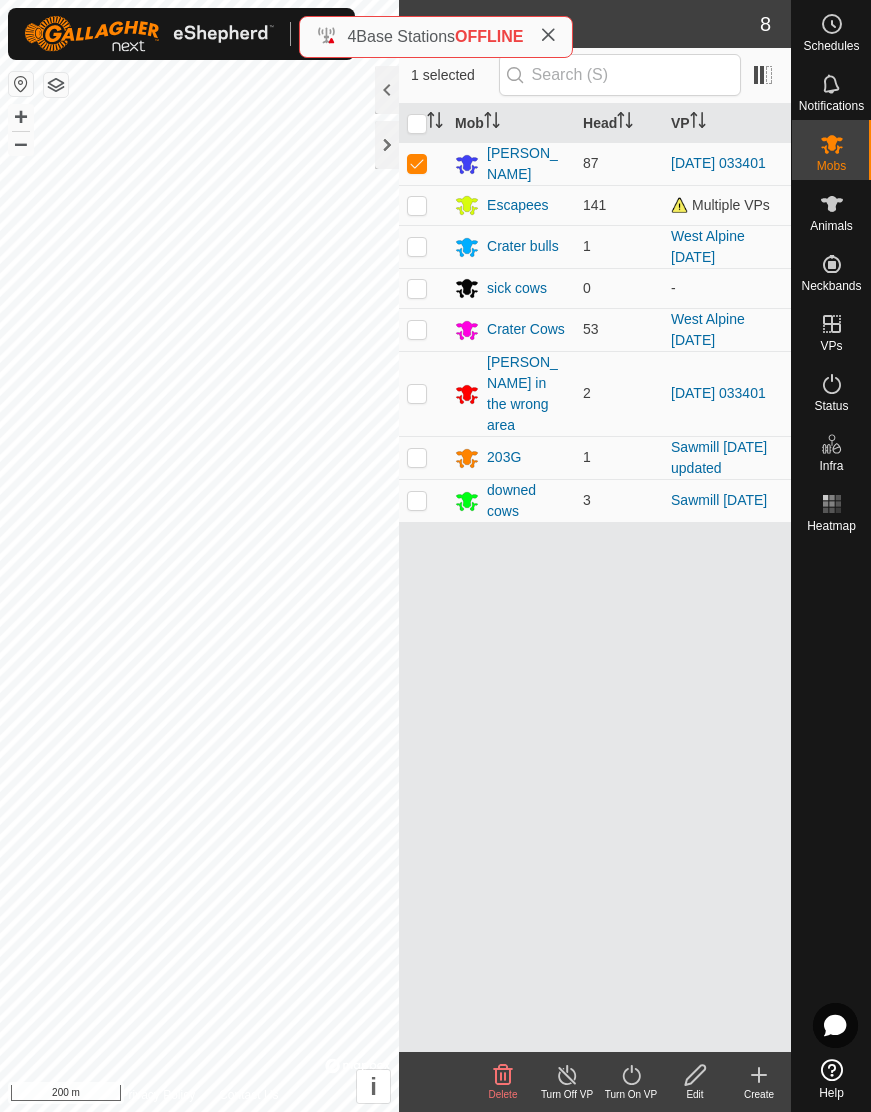 click 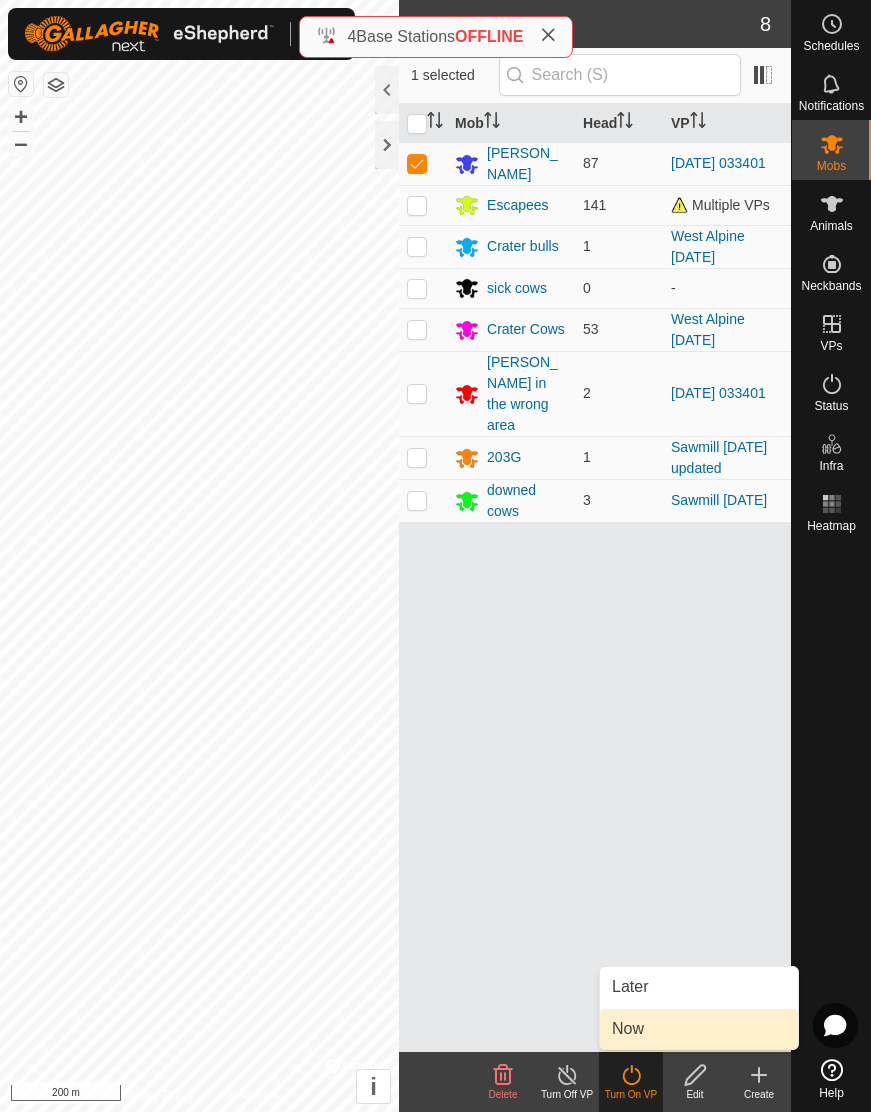 click on "Now" at bounding box center [699, 1029] 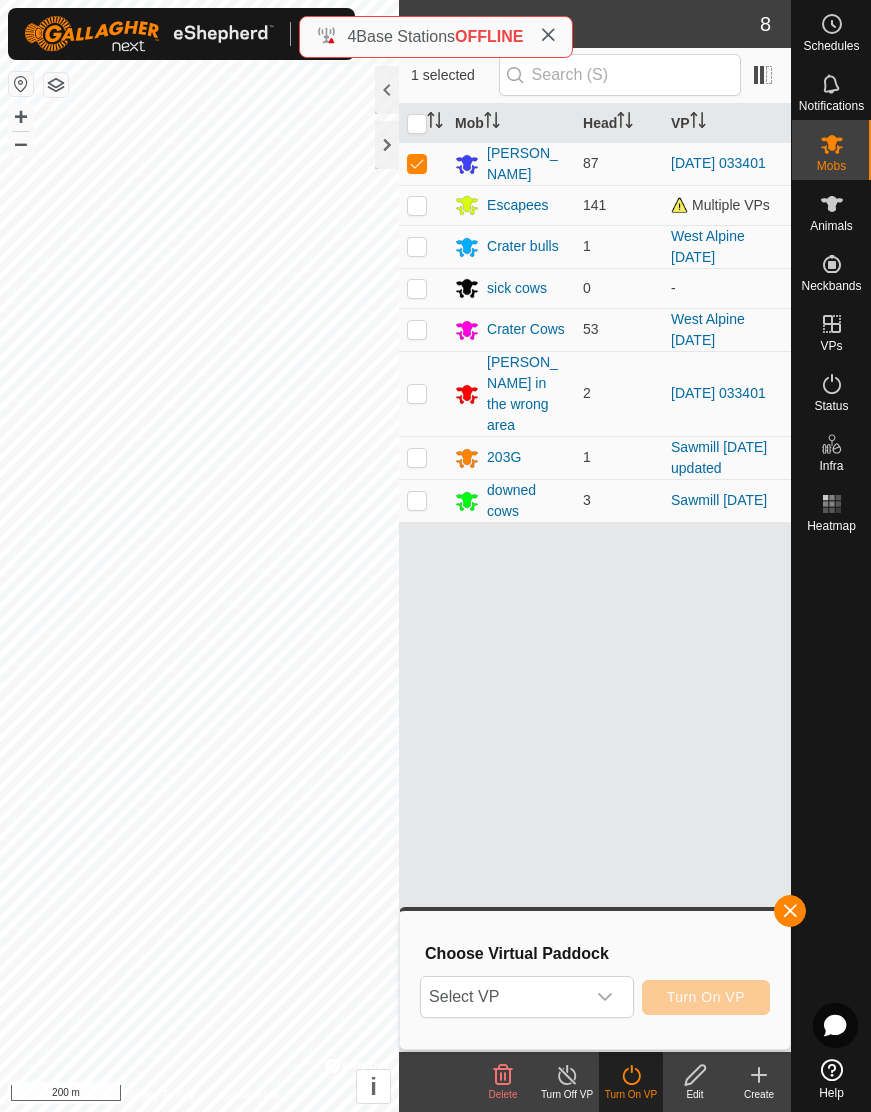 click at bounding box center [605, 997] 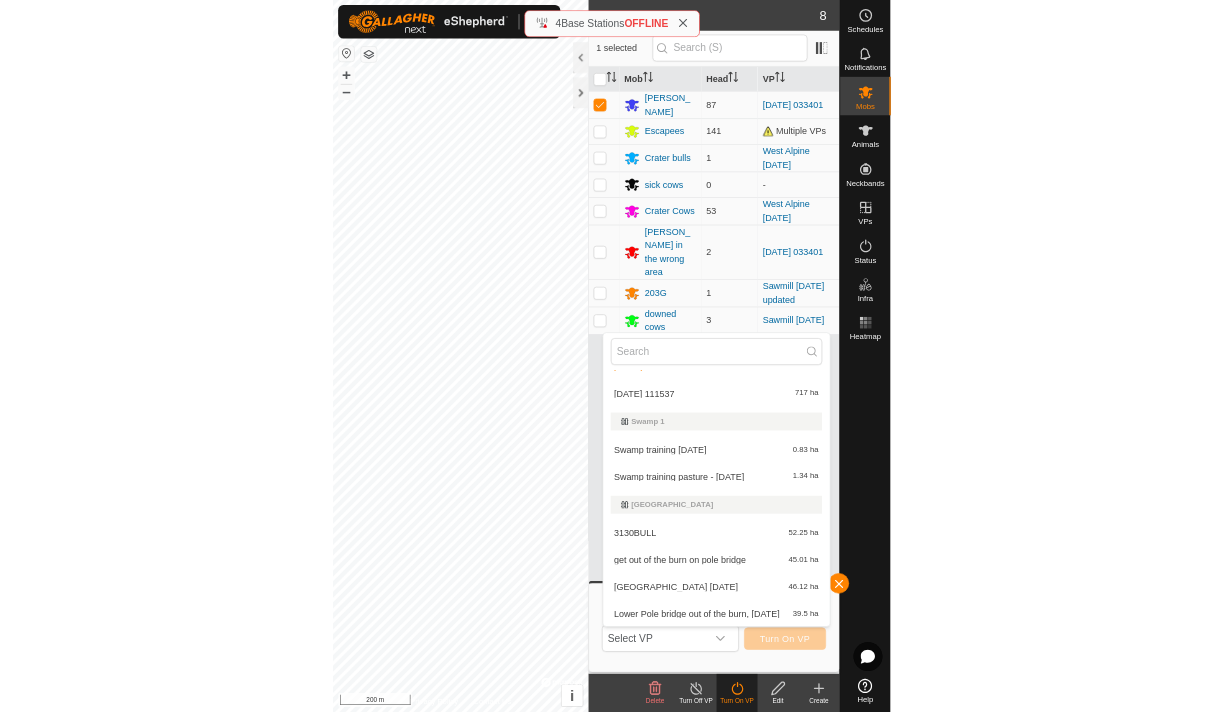 scroll, scrollTop: 4732, scrollLeft: 0, axis: vertical 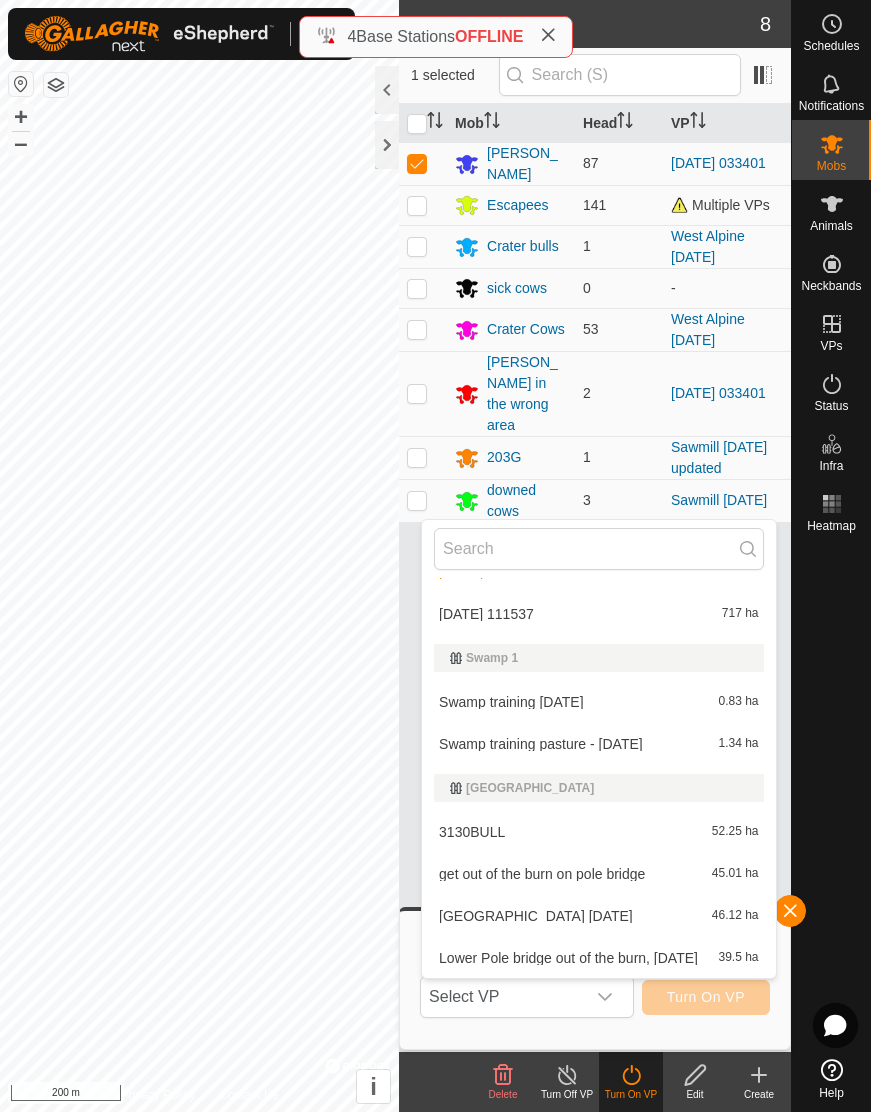 click on "[DATE] 111537" at bounding box center [486, 614] 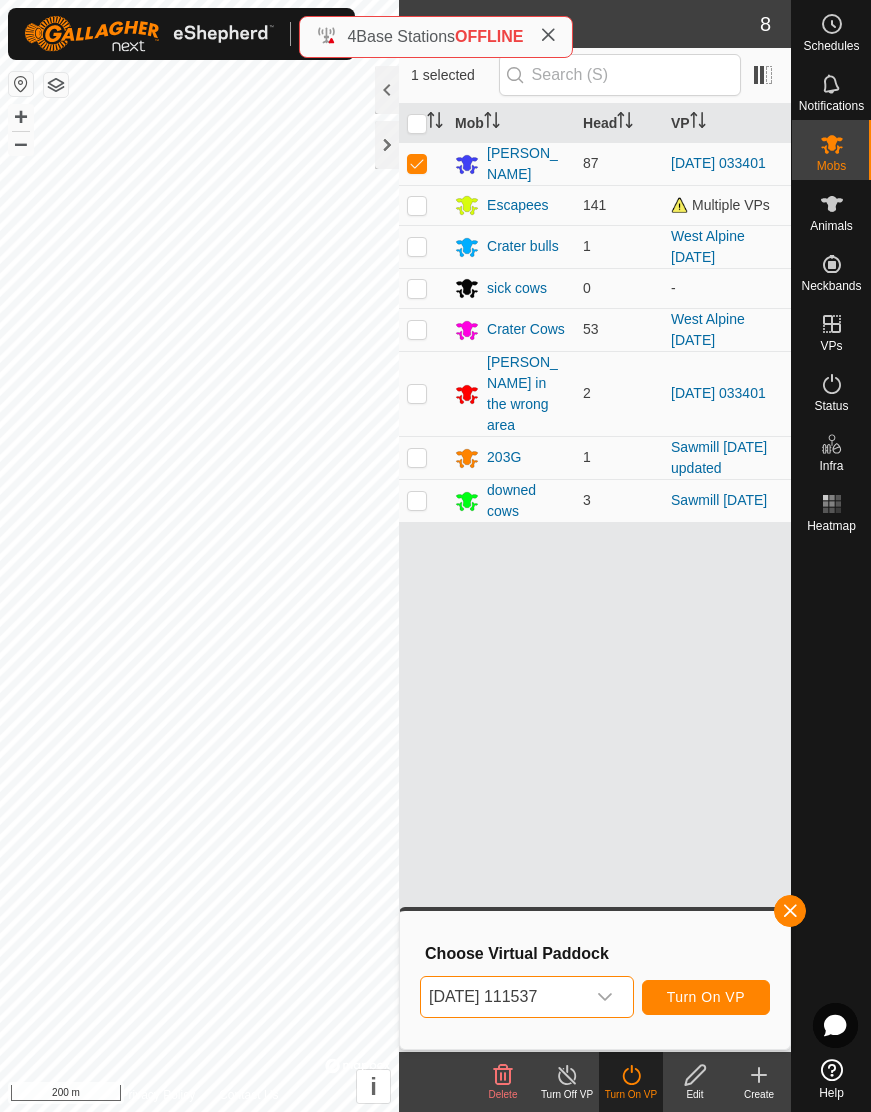 click on "Turn On VP" at bounding box center (706, 997) 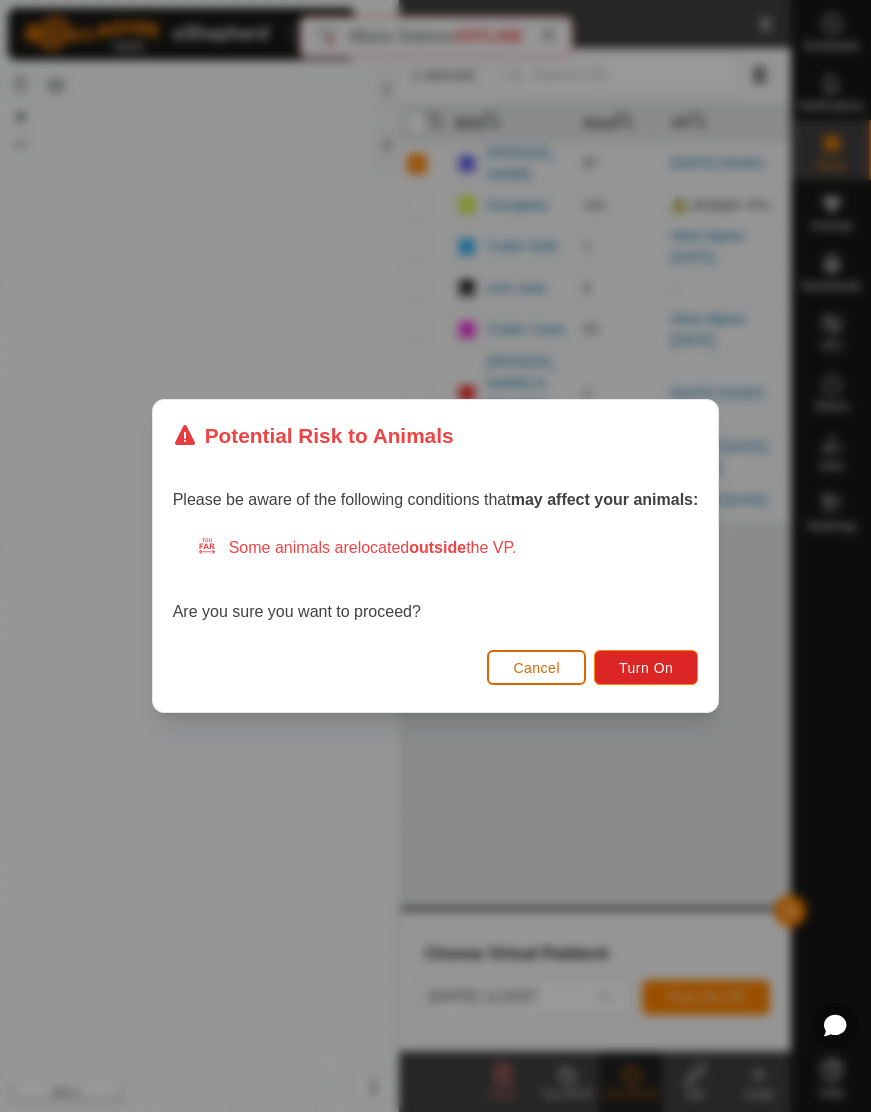click on "Turn On" at bounding box center (646, 668) 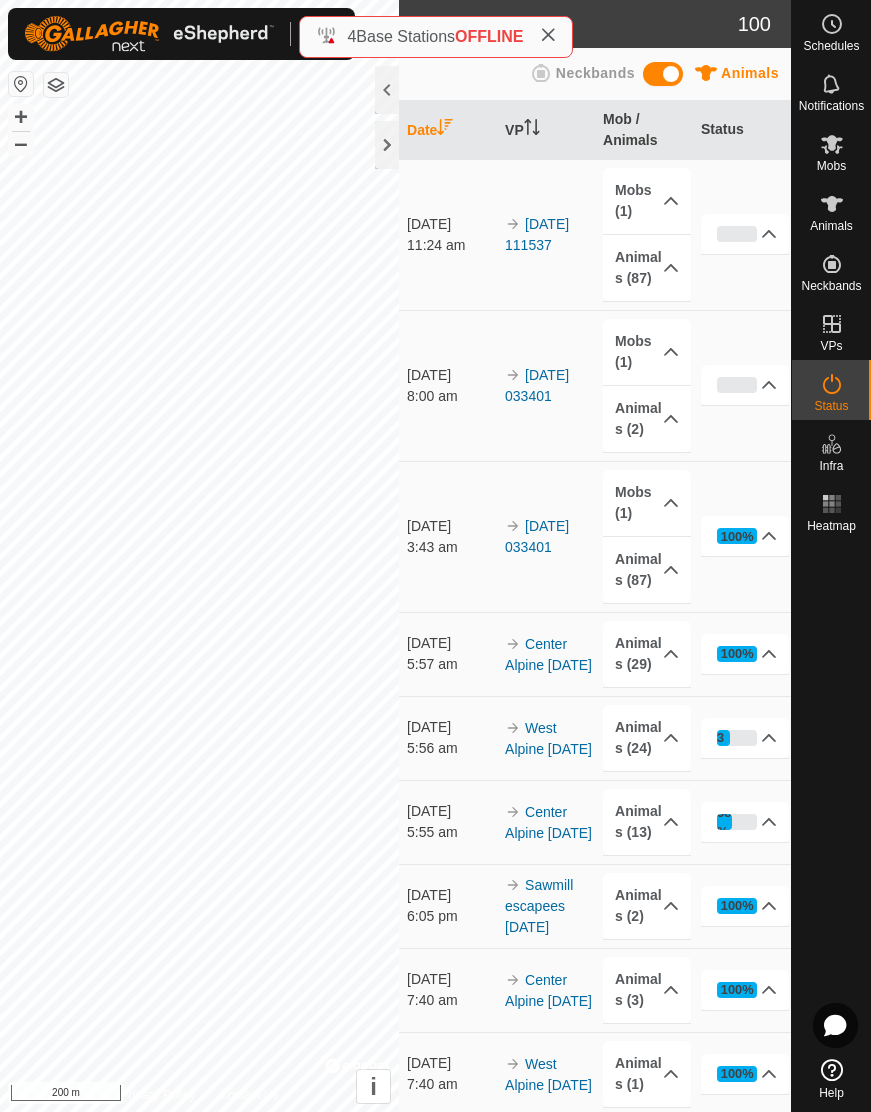 click 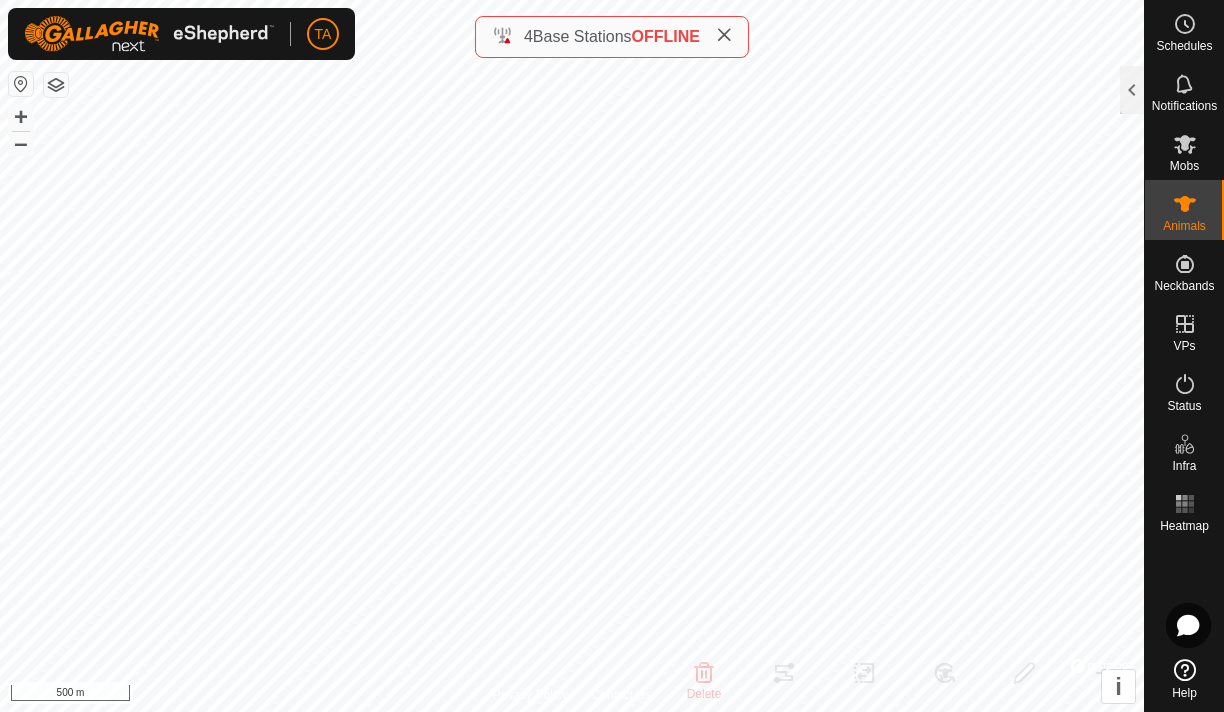 click on "+" at bounding box center [21, 117] 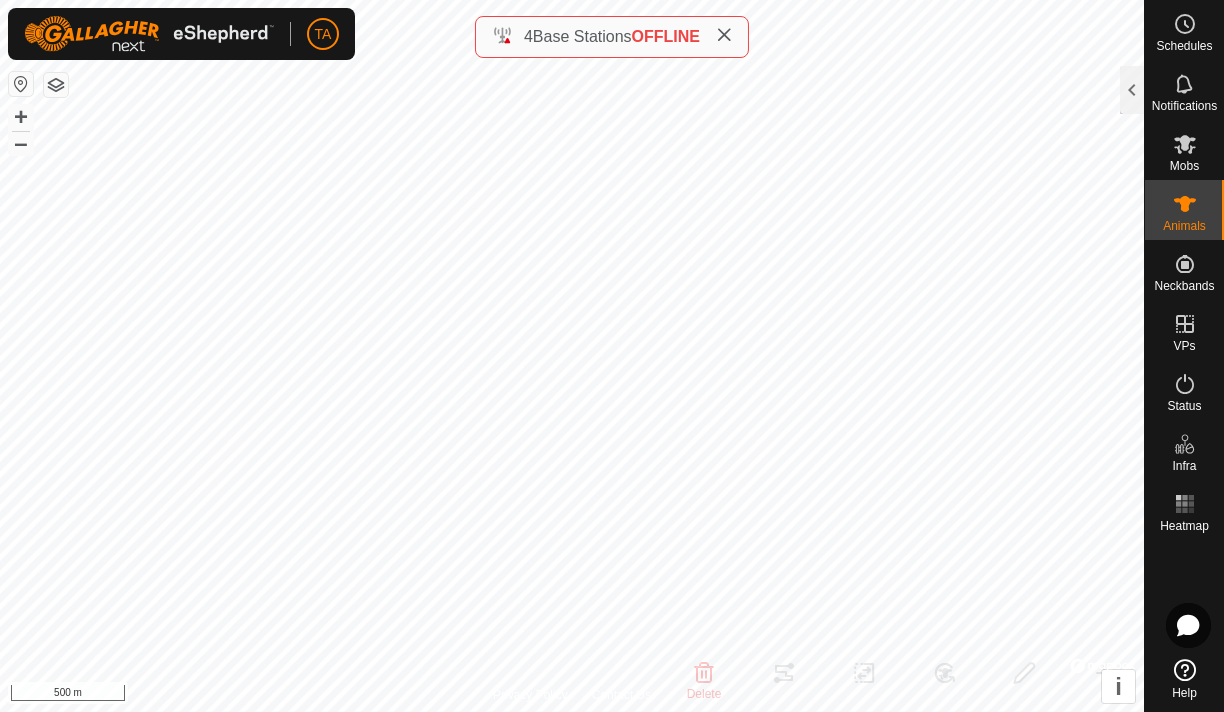 click 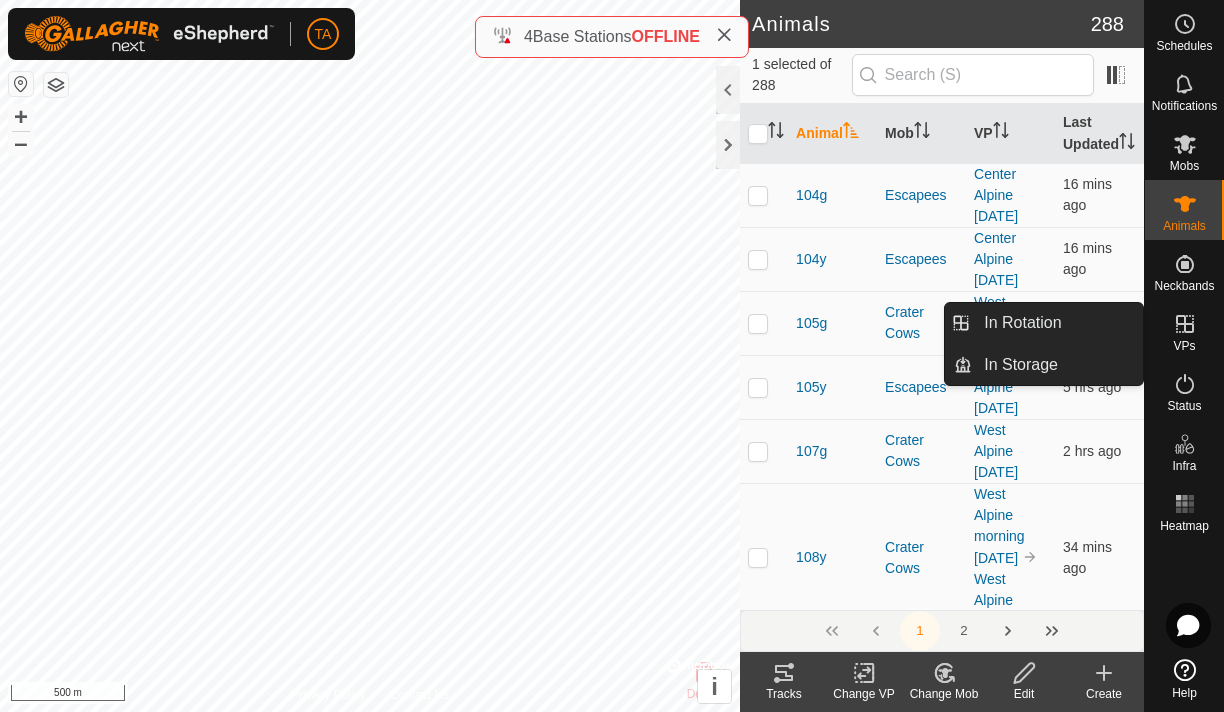 click on "In Rotation" at bounding box center (1057, 323) 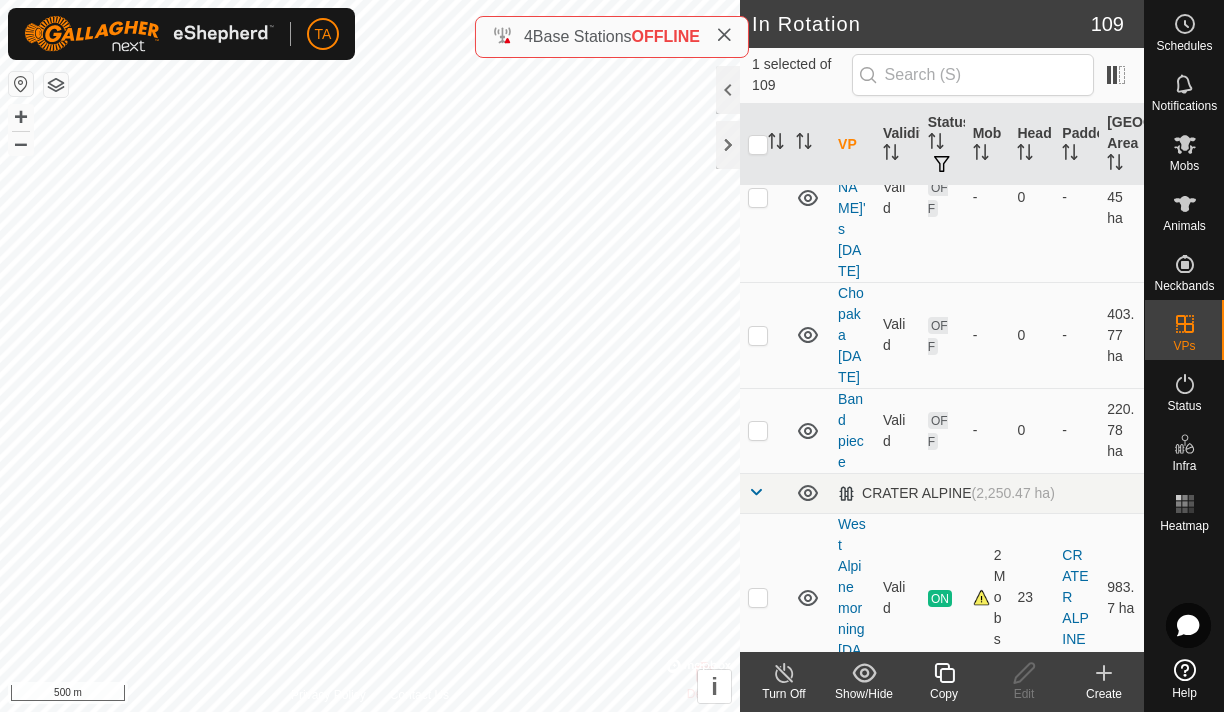 scroll, scrollTop: 1885, scrollLeft: 0, axis: vertical 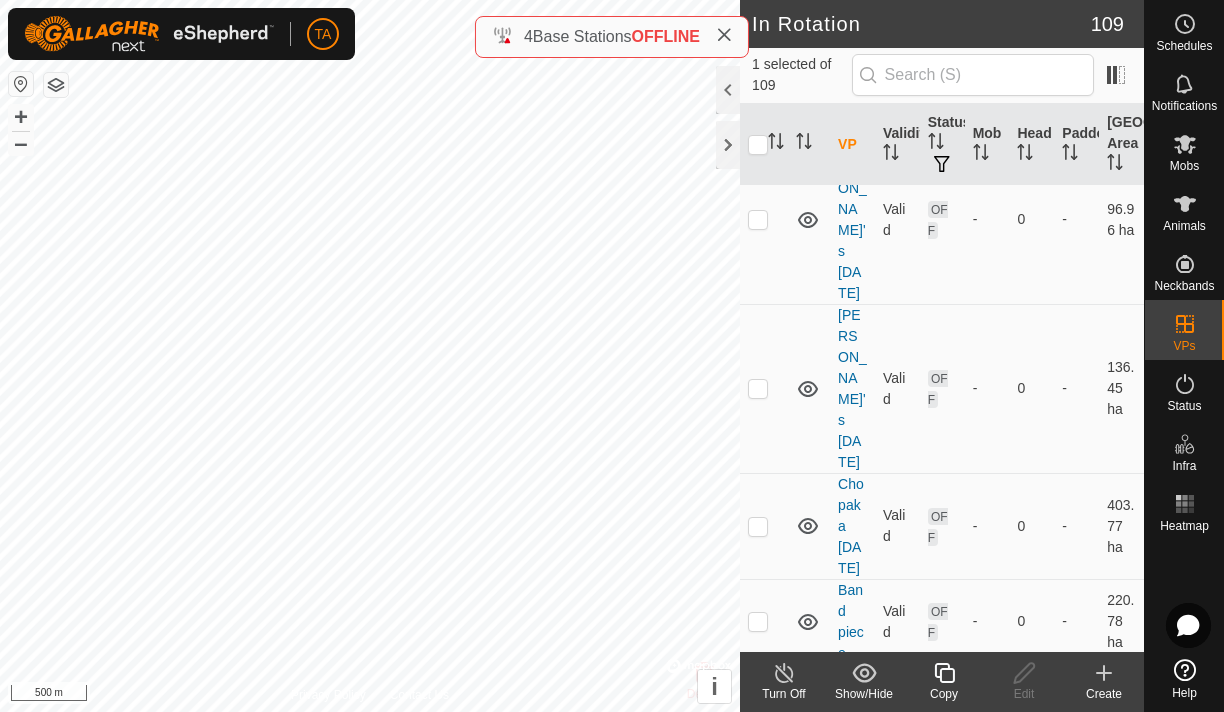 click 